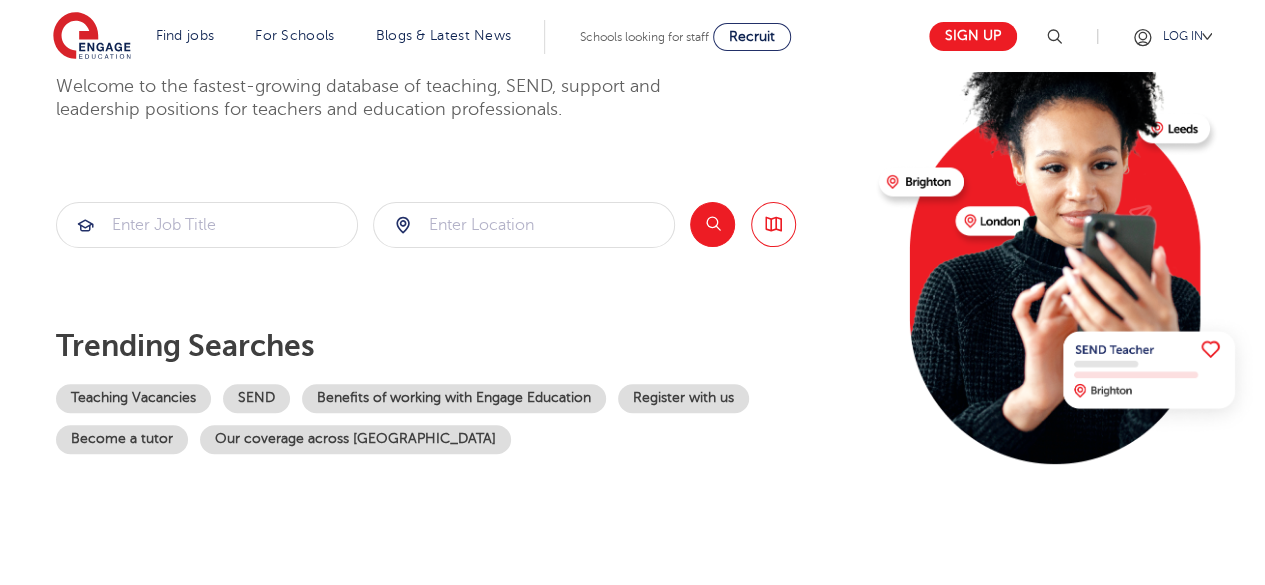 scroll, scrollTop: 200, scrollLeft: 0, axis: vertical 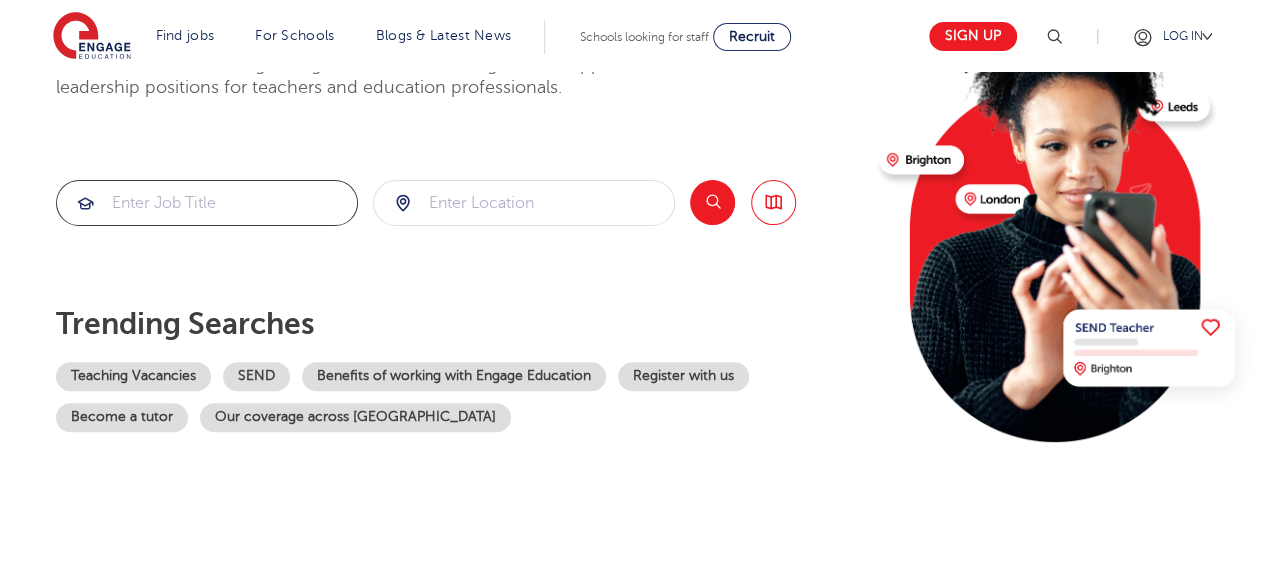 click at bounding box center (207, 203) 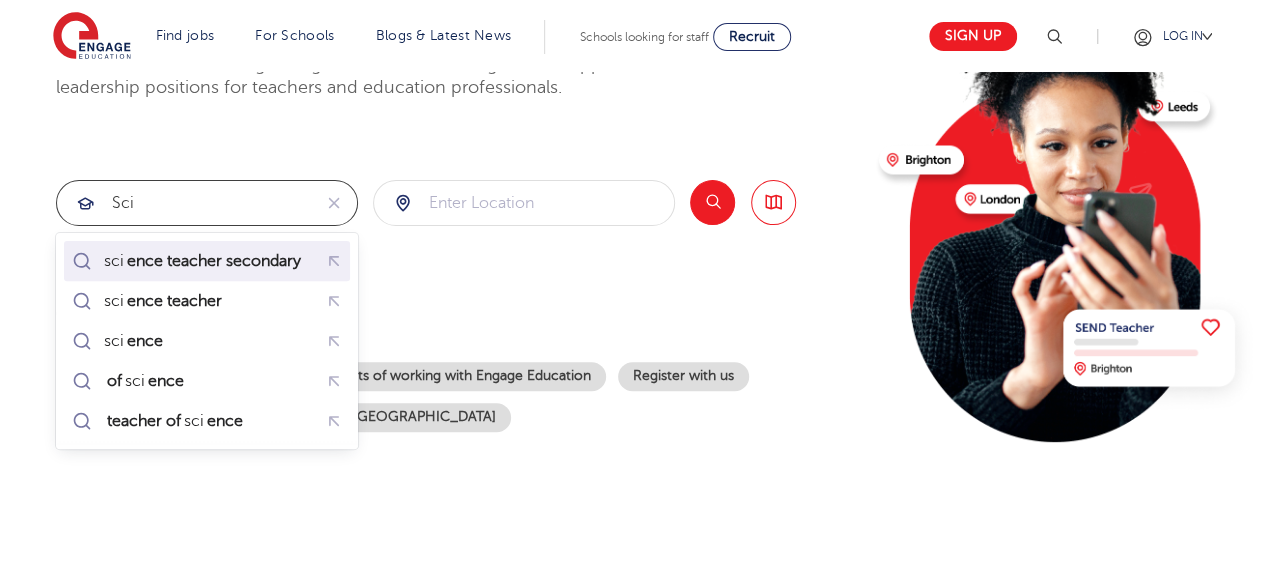 click on "ence teacher secondary" at bounding box center (214, 261) 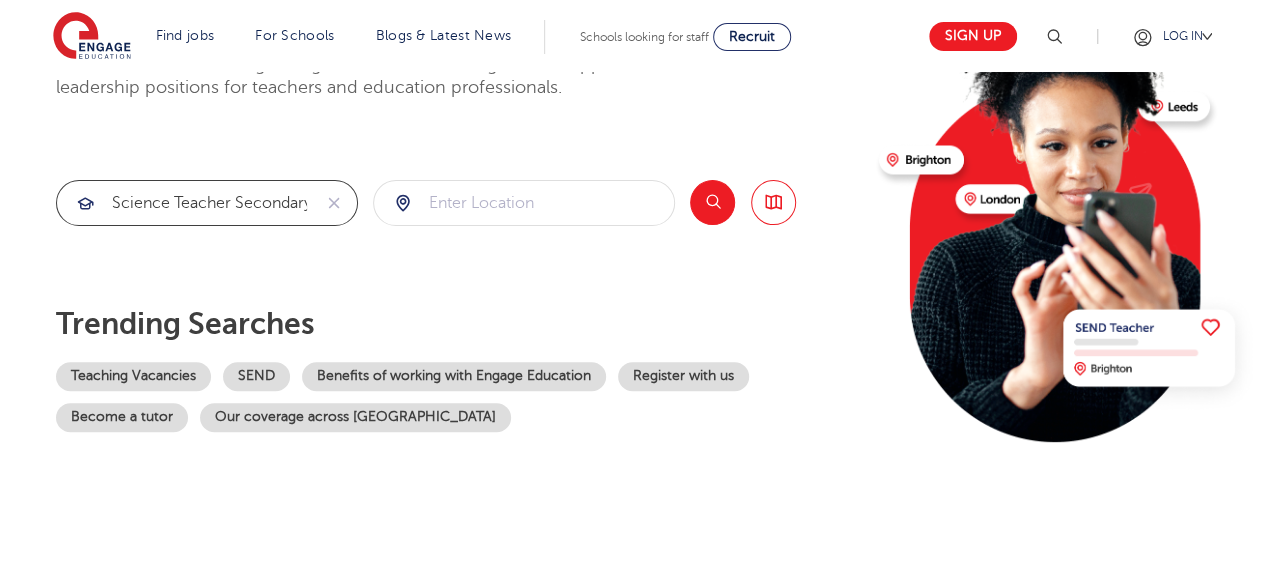 type on "science teacher secondary" 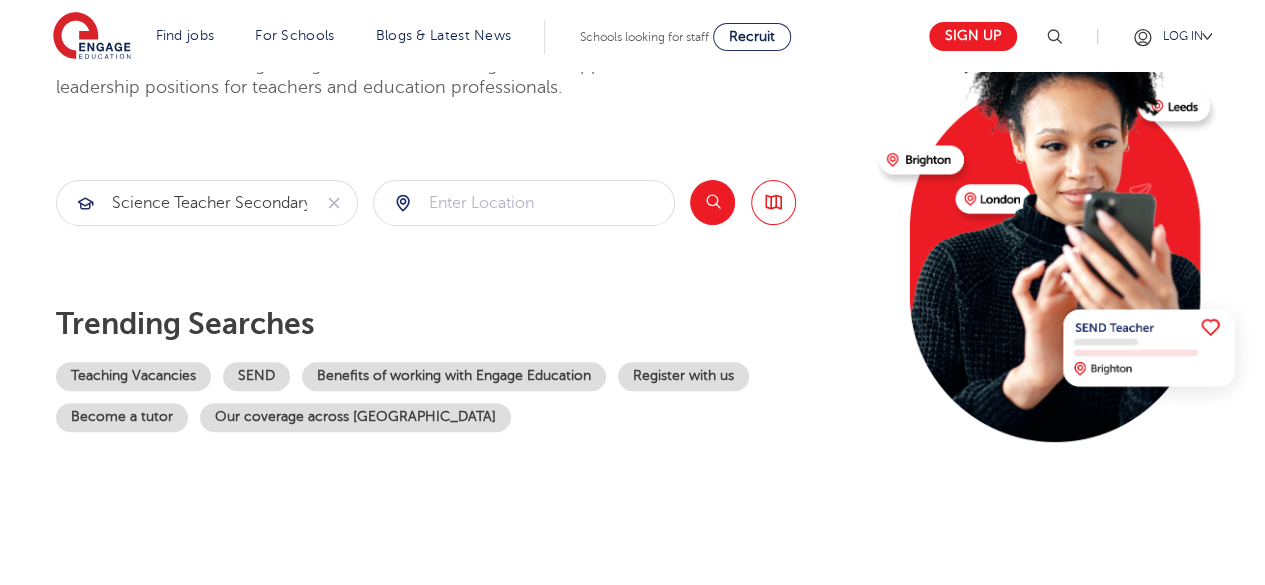 click on "Search" at bounding box center (712, 202) 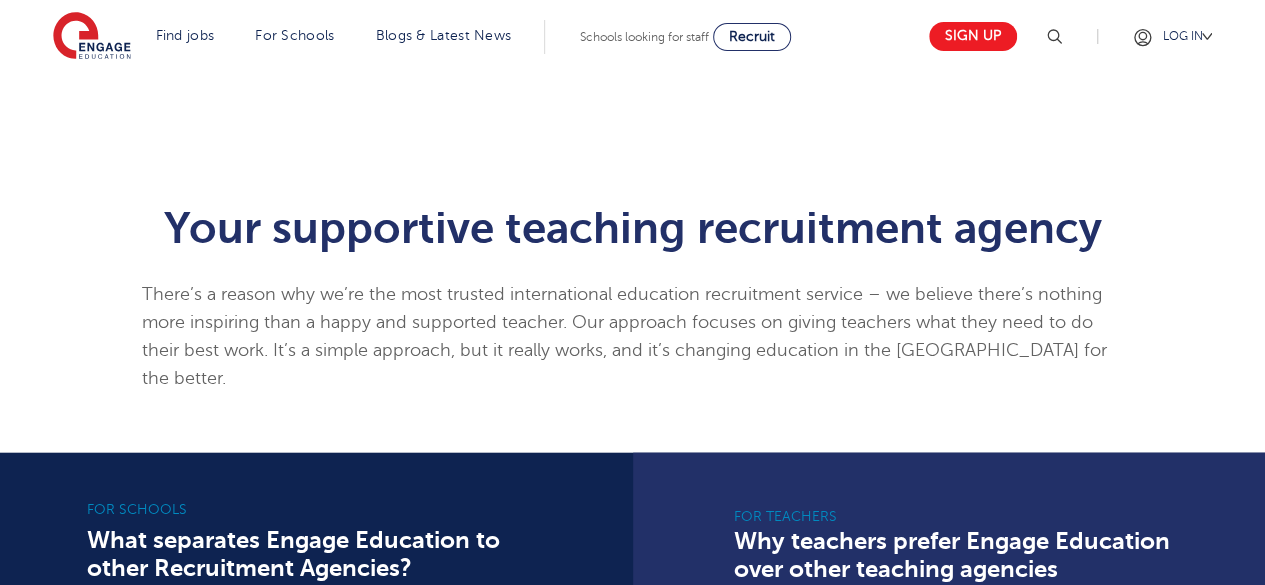 scroll, scrollTop: 1100, scrollLeft: 0, axis: vertical 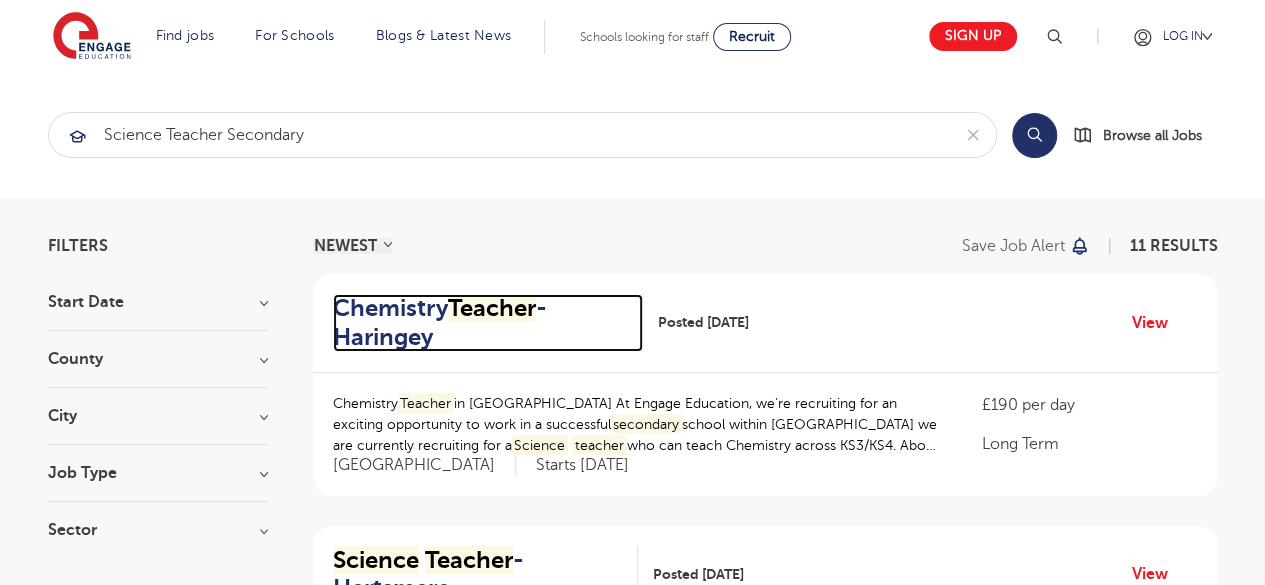 click on "Chemistry  Teacher  - Haringey" at bounding box center [480, 323] 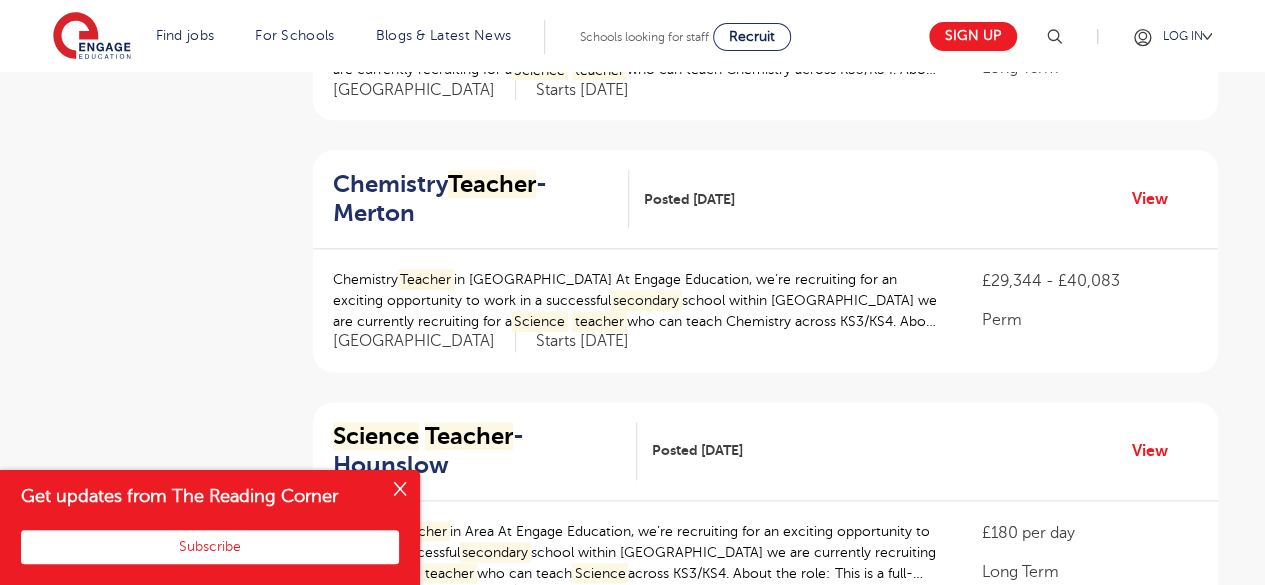 scroll, scrollTop: 1200, scrollLeft: 0, axis: vertical 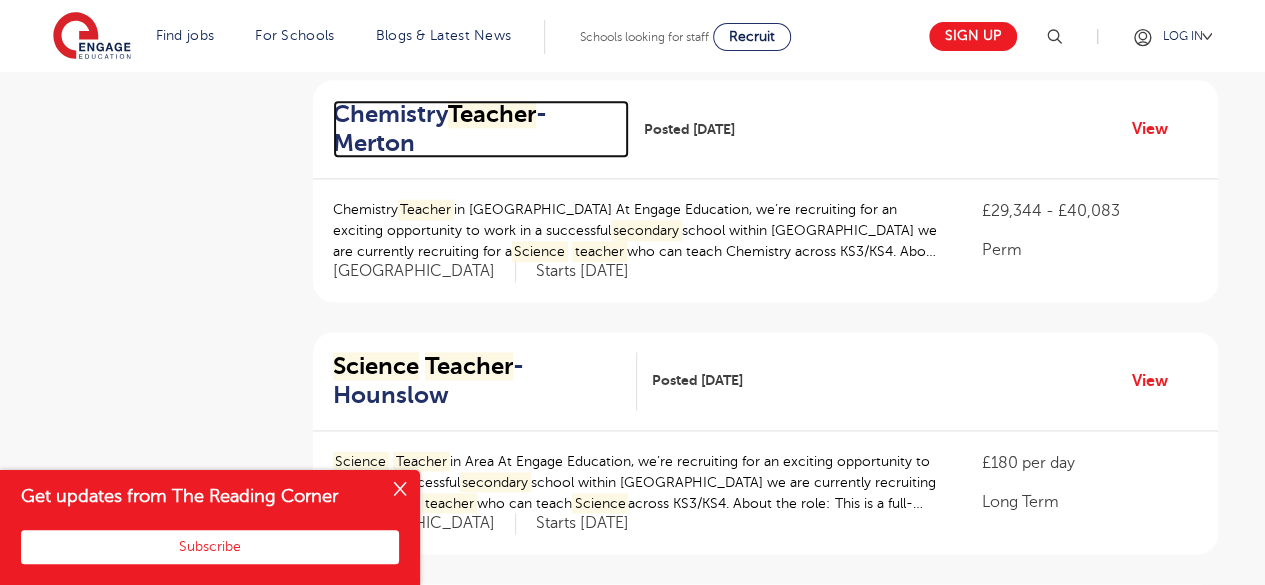 click on "Chemistry  Teacher  - Merton" at bounding box center [473, 129] 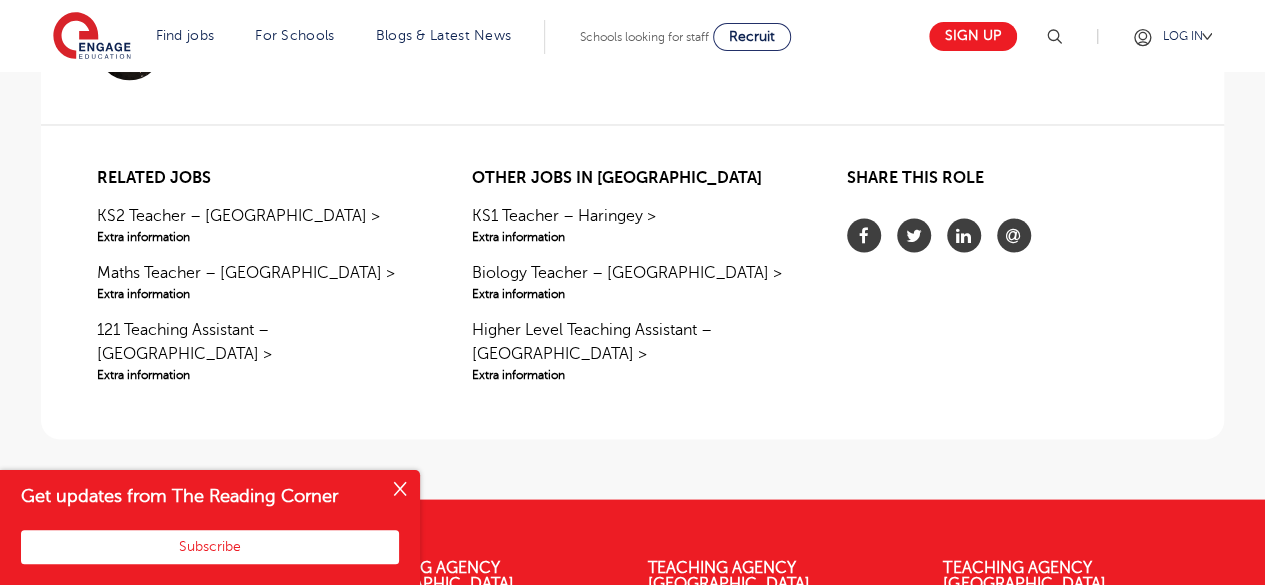scroll, scrollTop: 1700, scrollLeft: 0, axis: vertical 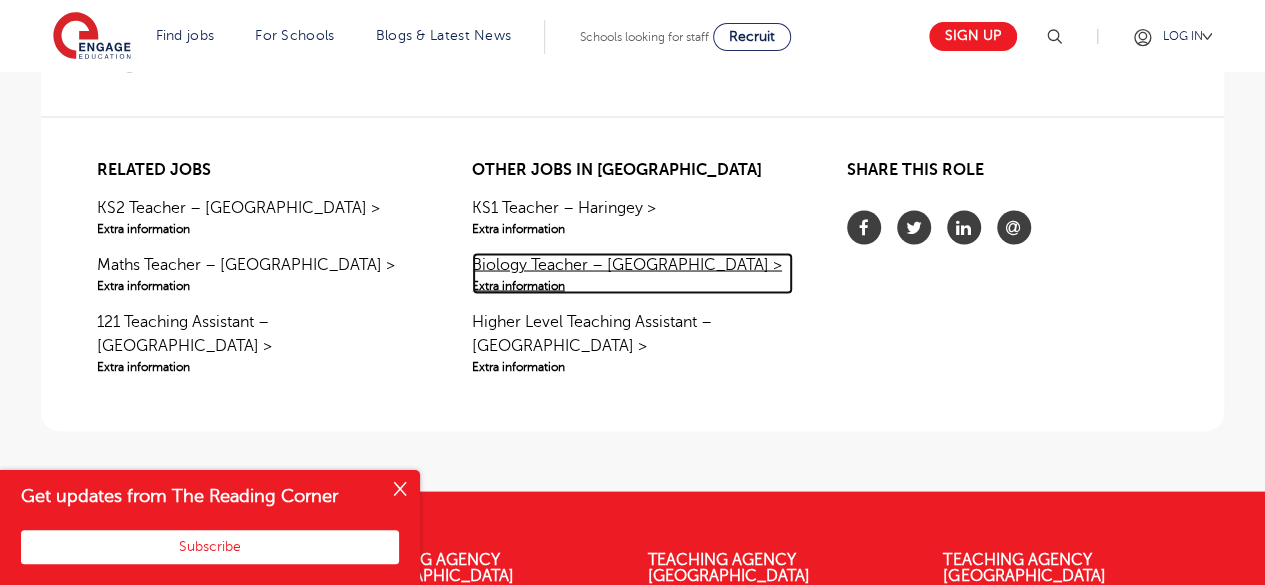 click on "Biology Teacher – Enfield >                     Extra information" at bounding box center [632, 273] 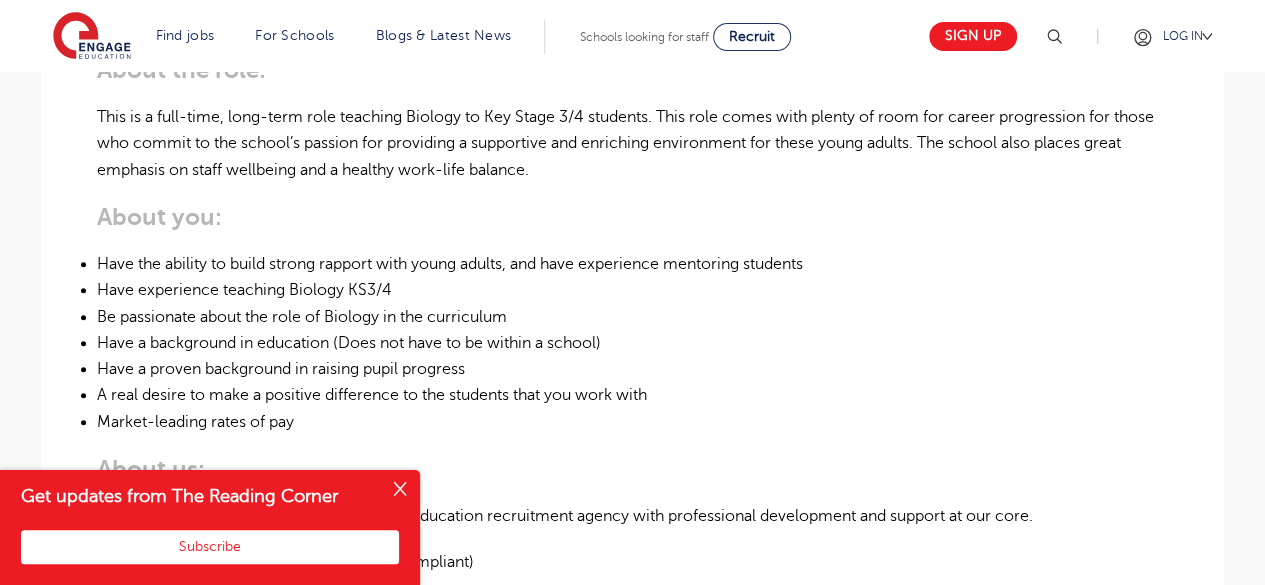 scroll, scrollTop: 600, scrollLeft: 0, axis: vertical 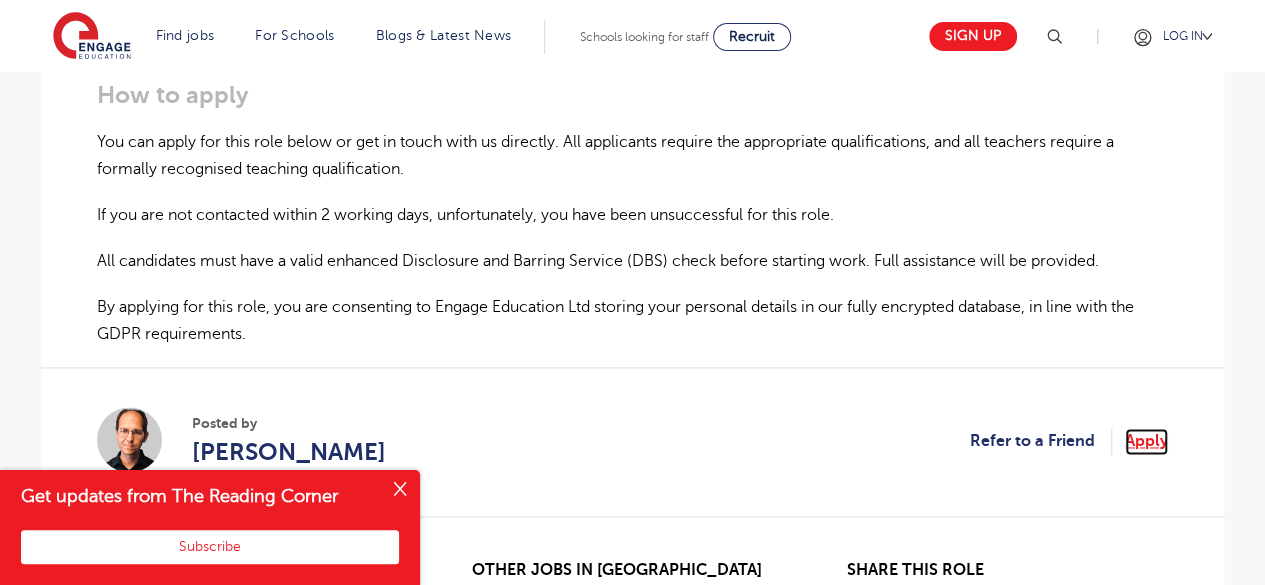 click on "Apply" at bounding box center (1146, 441) 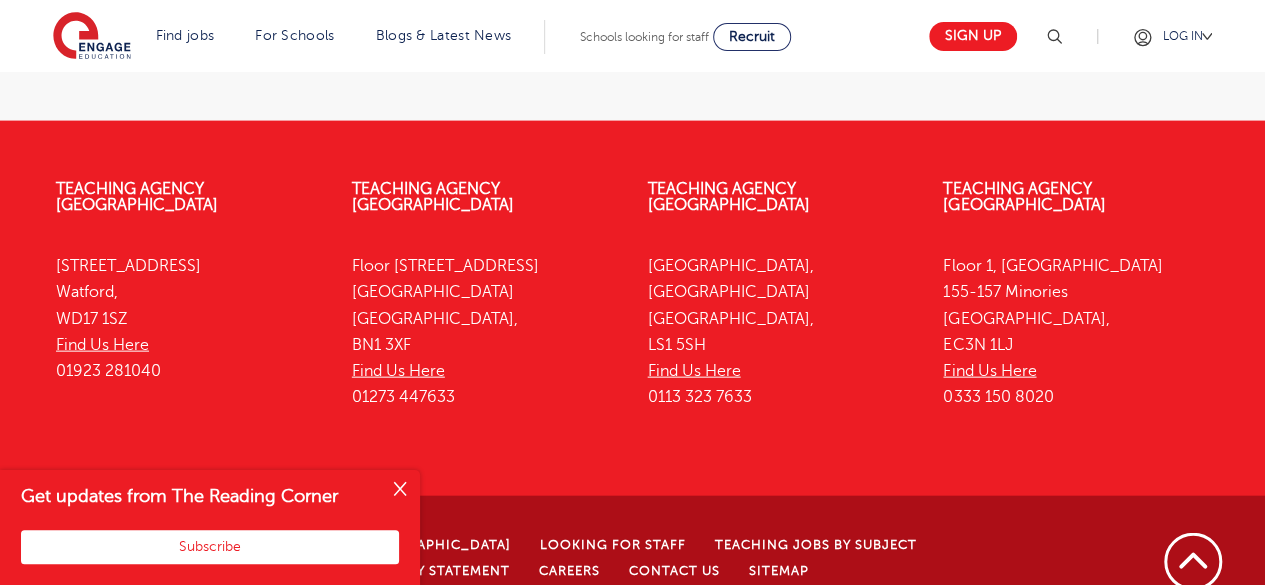 scroll, scrollTop: 2099, scrollLeft: 0, axis: vertical 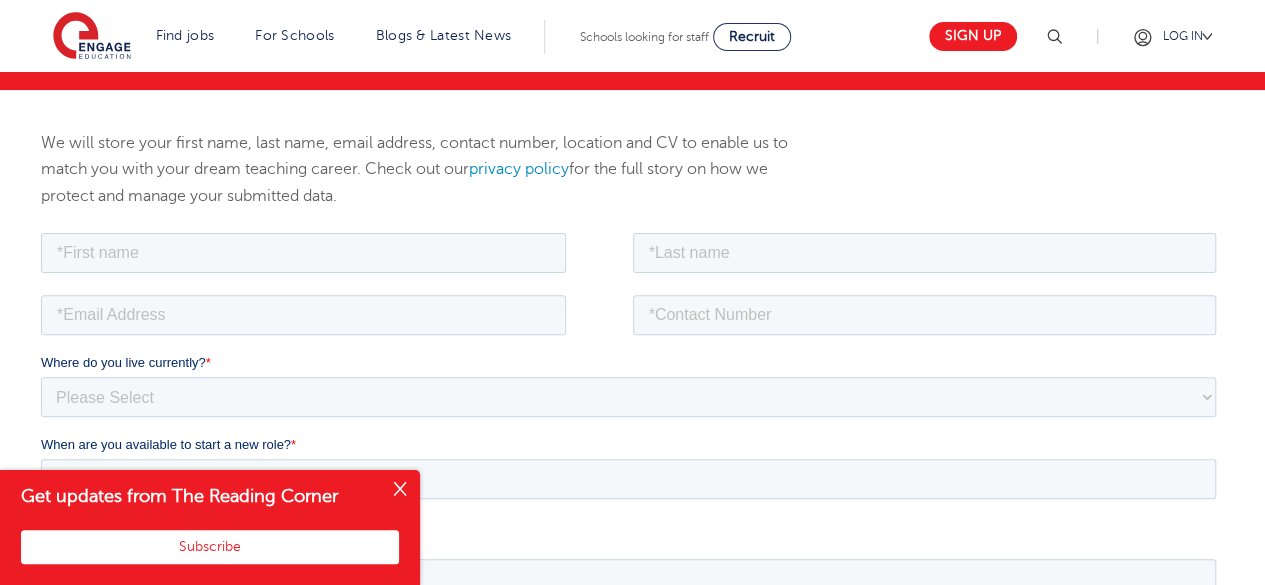 drag, startPoint x: 404, startPoint y: 490, endPoint x: 343, endPoint y: 258, distance: 239.88539 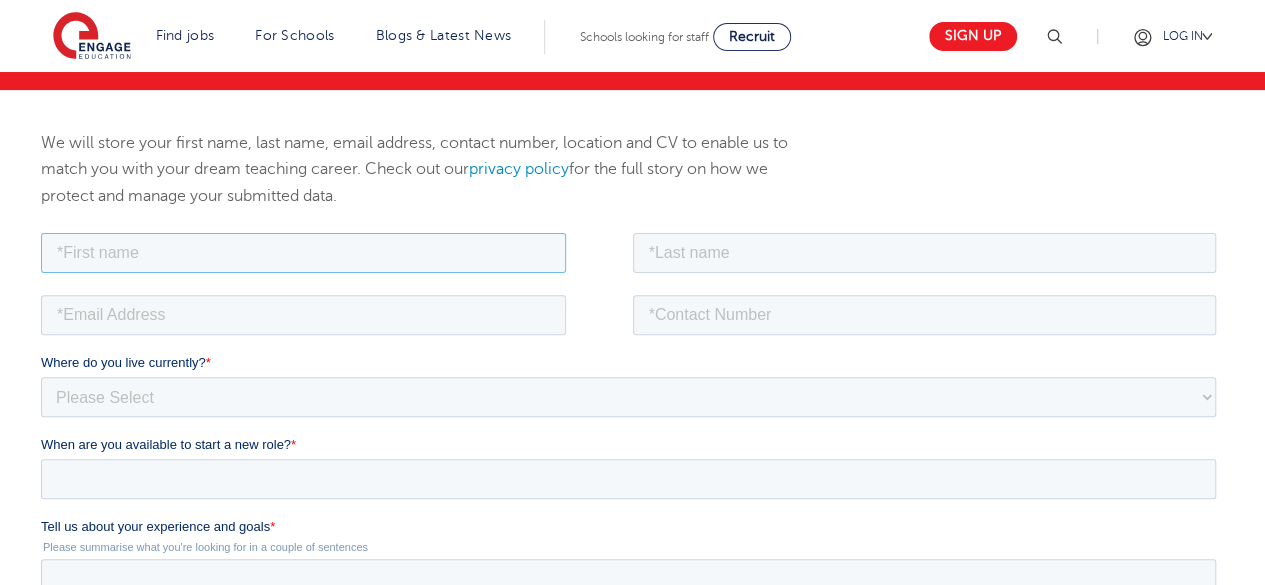 click at bounding box center (303, 252) 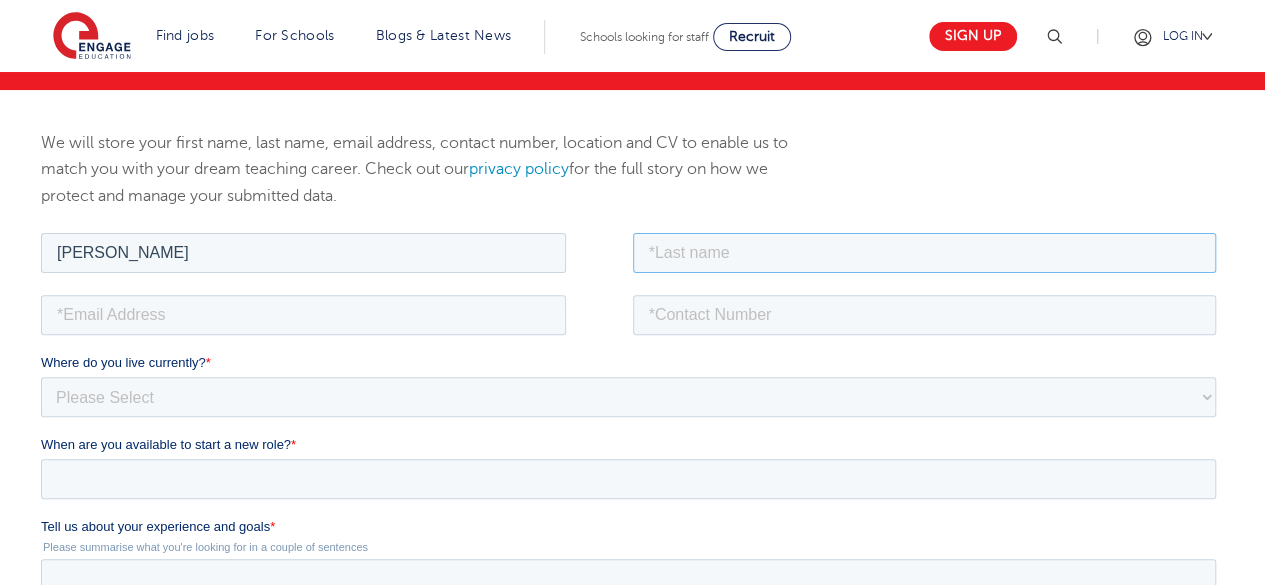 type on "UNOGU" 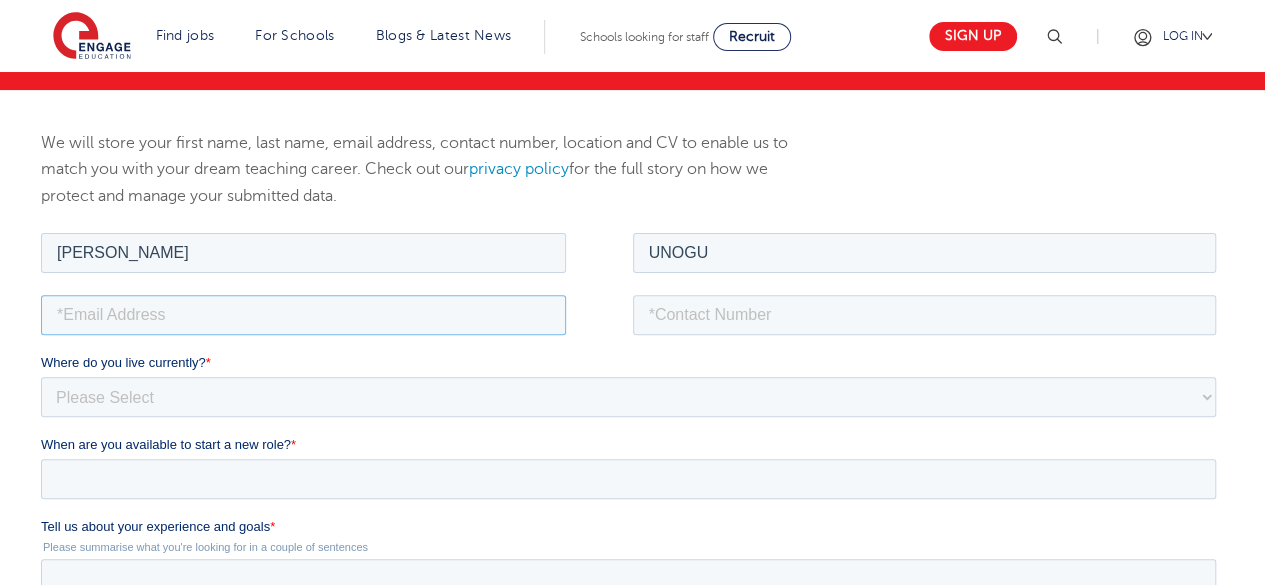 type on "henryunogu20@gmail.com" 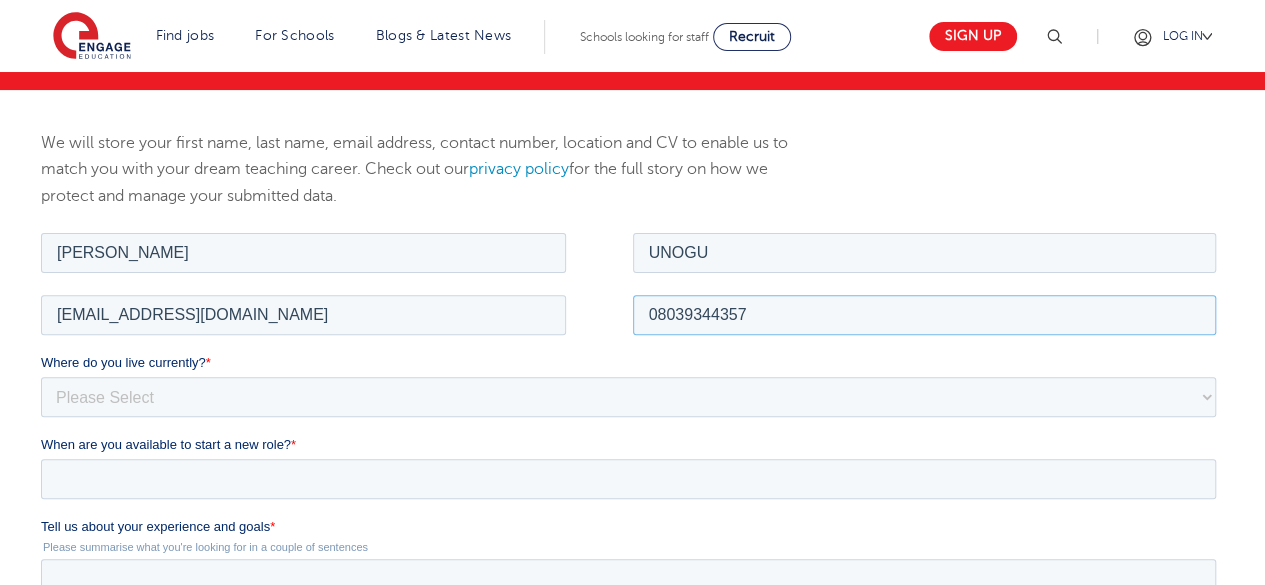 click on "08039344357" at bounding box center [925, 314] 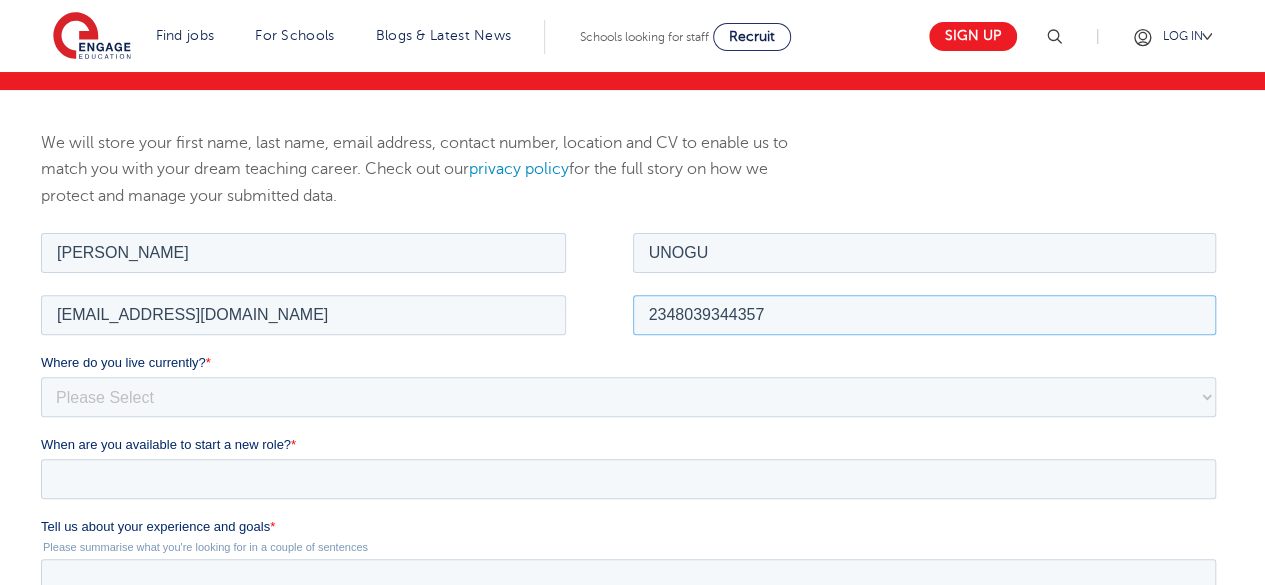 type on "2348039344357" 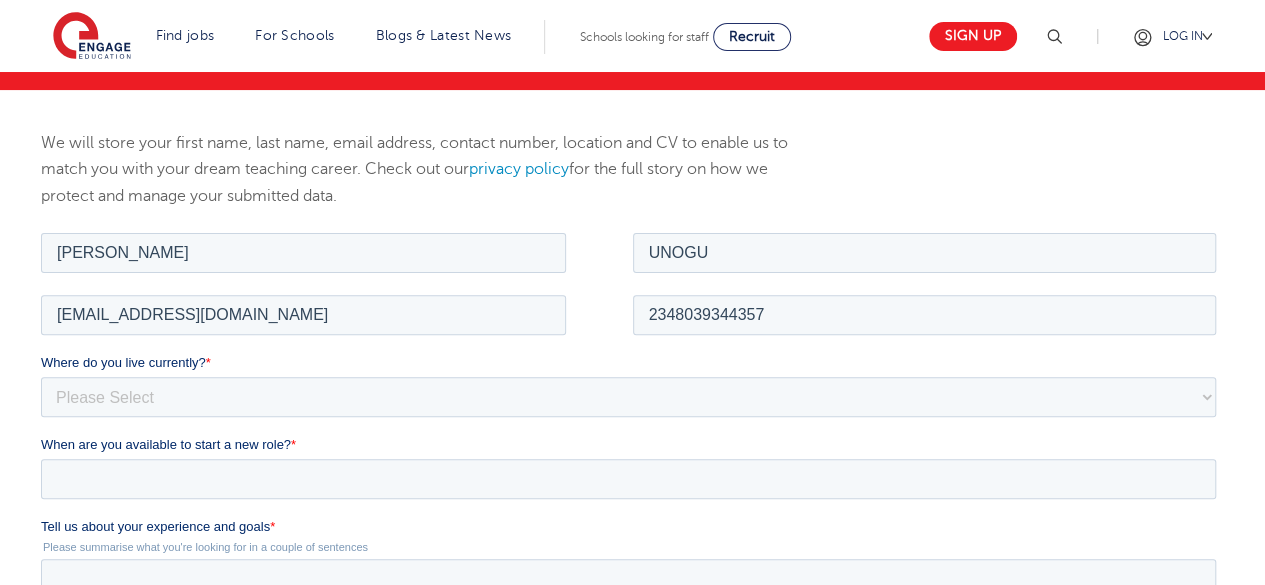 click on "henryunogu20@gmail.com 2348039344357" at bounding box center (632, 321) 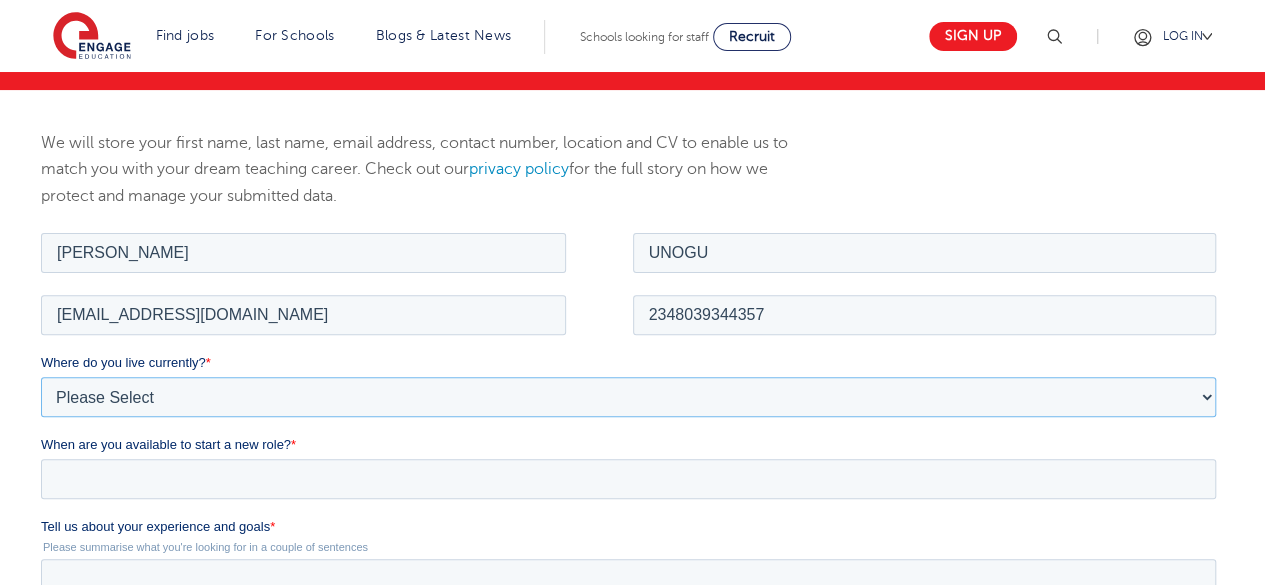 click on "Please Select UK Canada Ireland Australia New Zealand Europe USA South Africa Jamaica Africa Asia Middle East South America Caribbean" at bounding box center [628, 396] 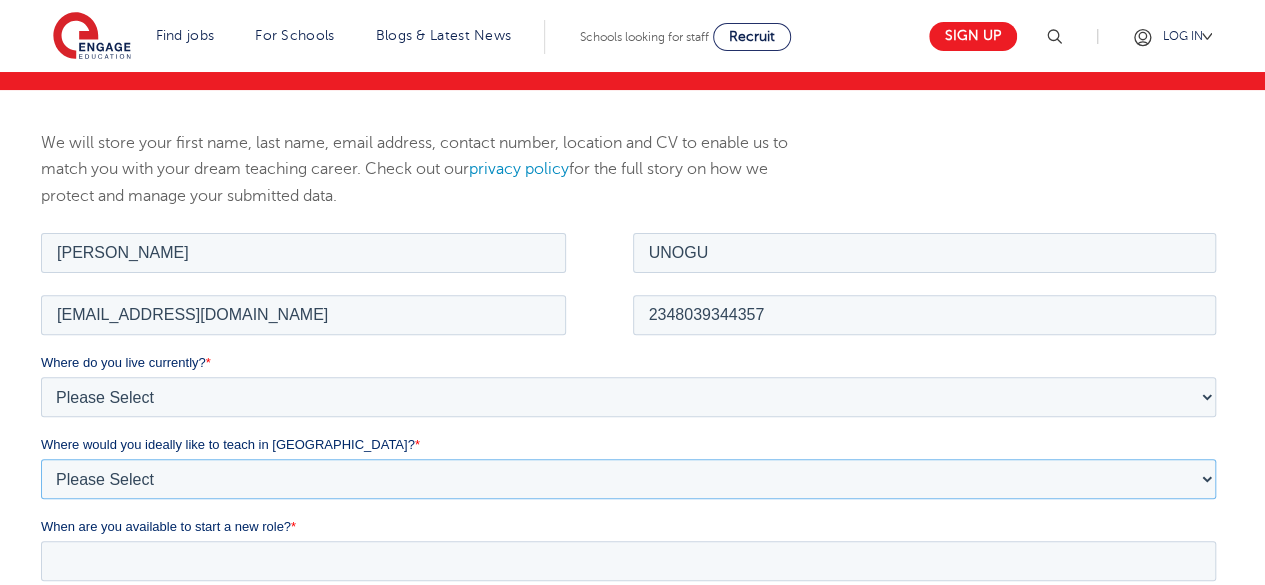 click on "Please Select I'm flexible! London Any city in England Greater London/Home Counties Somewhere more rural" at bounding box center [628, 478] 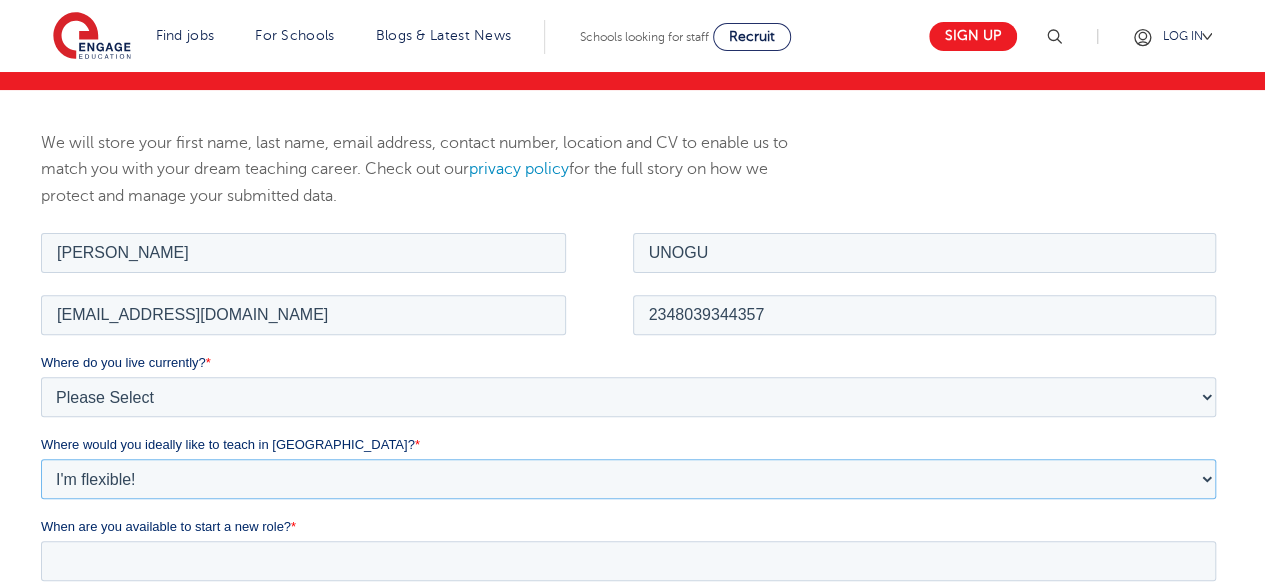 click on "Please Select I'm flexible! London Any city in England Greater London/Home Counties Somewhere more rural" at bounding box center [628, 478] 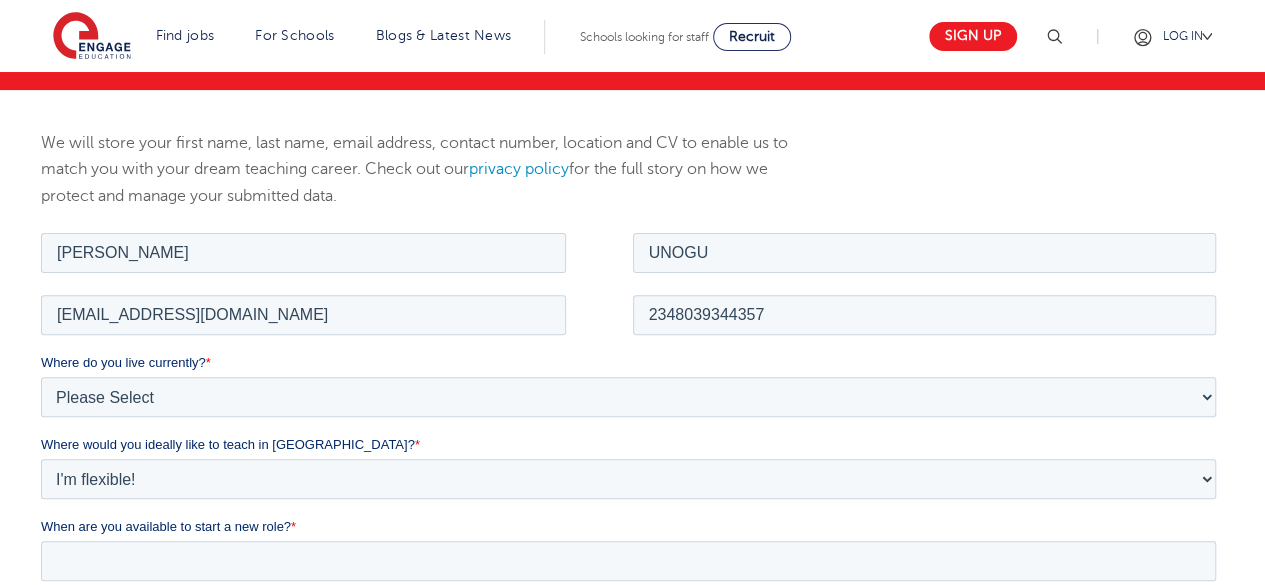 click on "When are you available to start a new role? *" at bounding box center [632, 526] 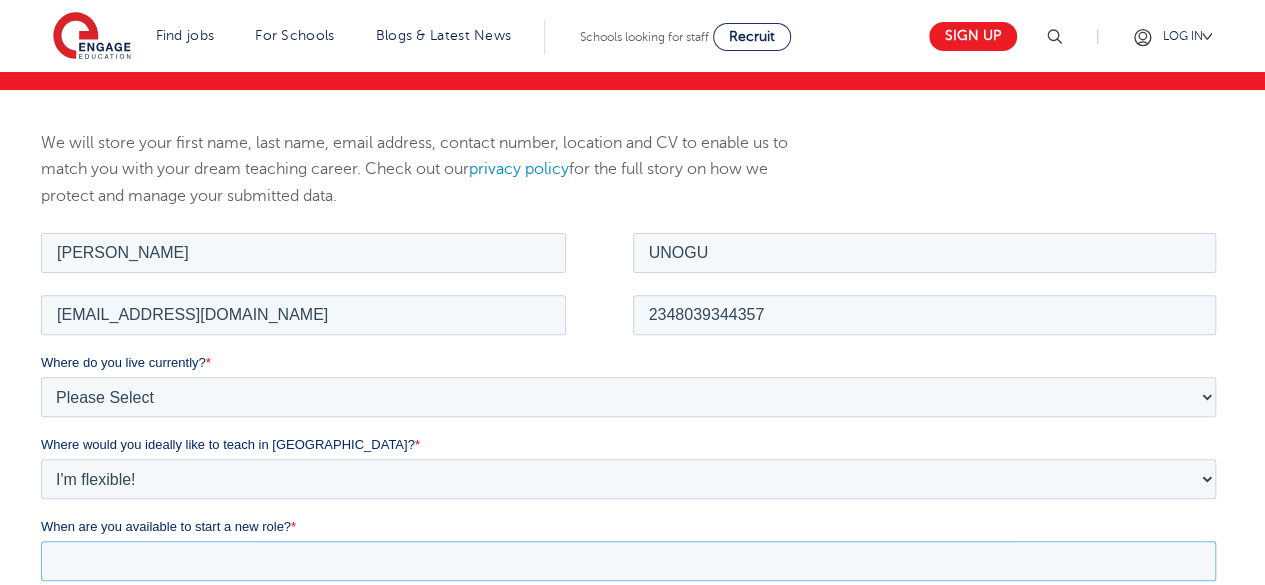 click on "When are you available to start a new role? *" at bounding box center (628, 560) 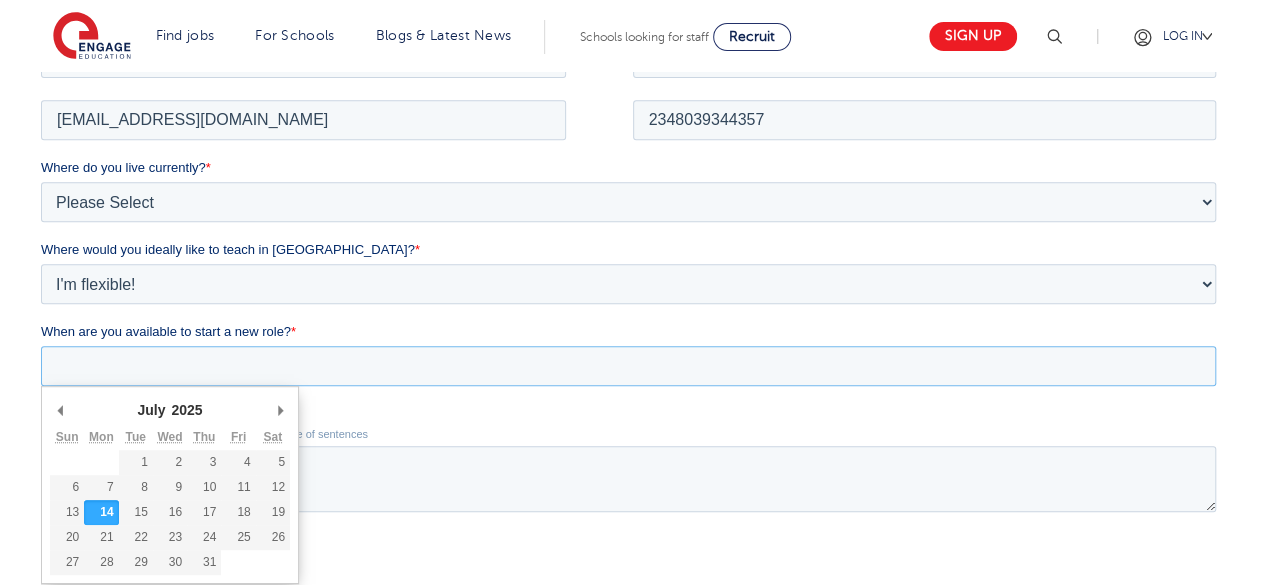 scroll, scrollTop: 400, scrollLeft: 0, axis: vertical 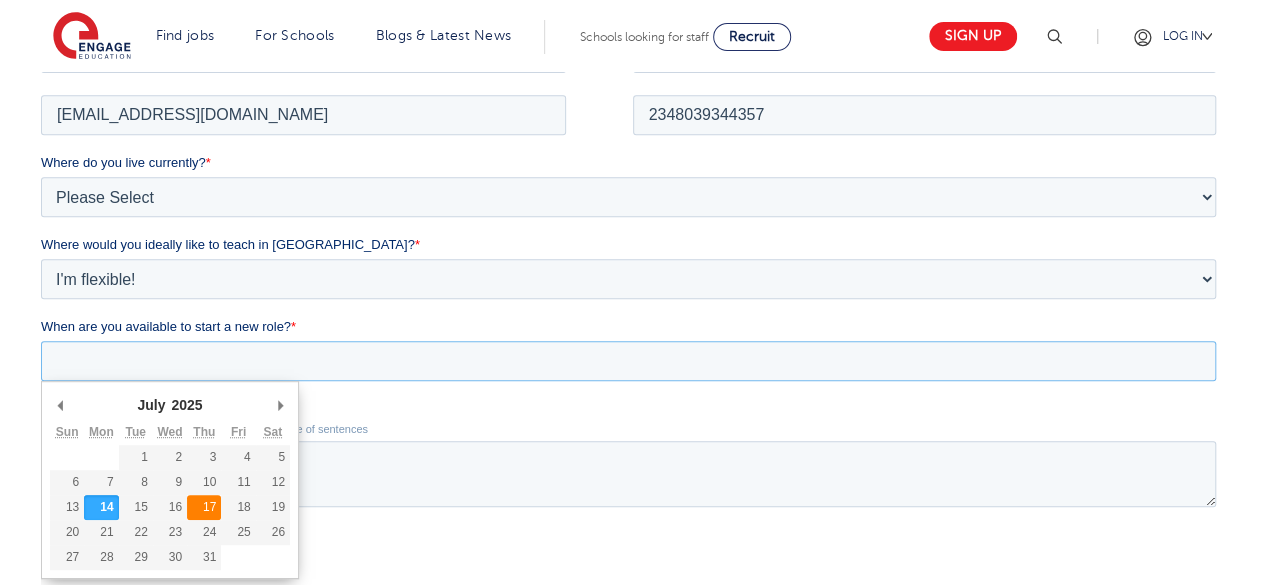 type on "2025-07-17" 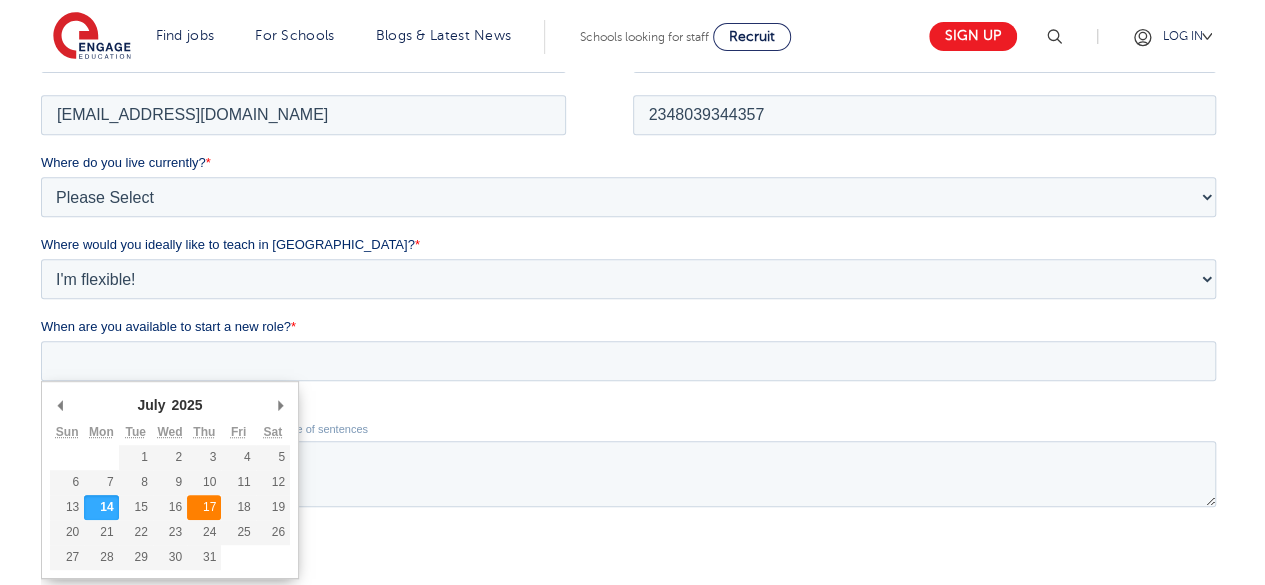 type on "2025/07/17" 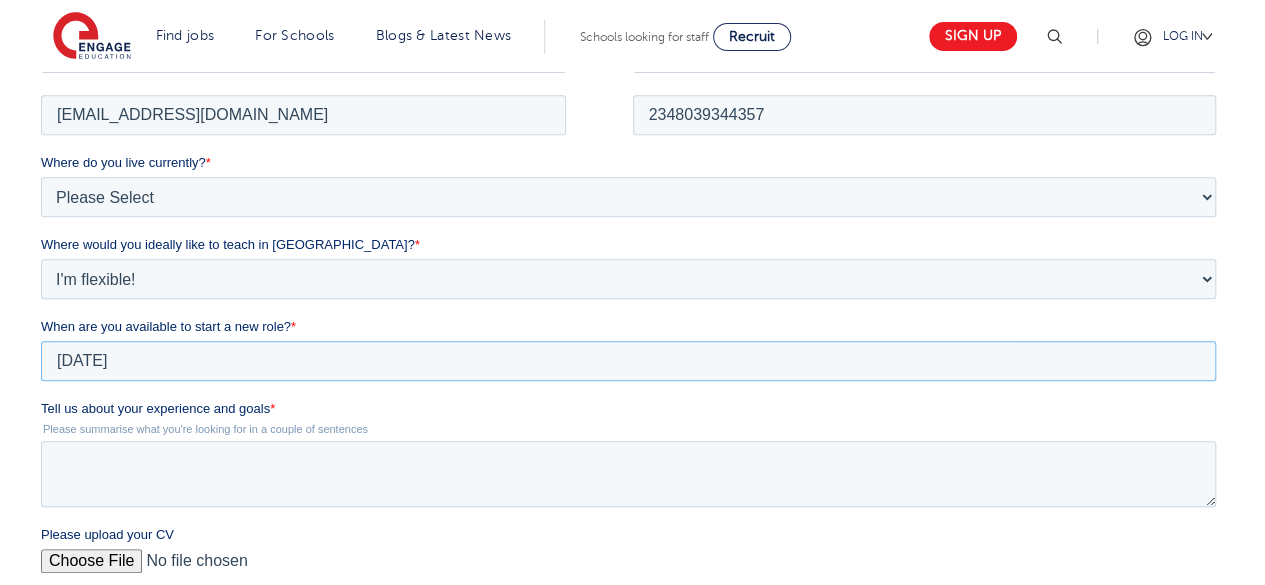 click on "2025/07/17" at bounding box center [628, 360] 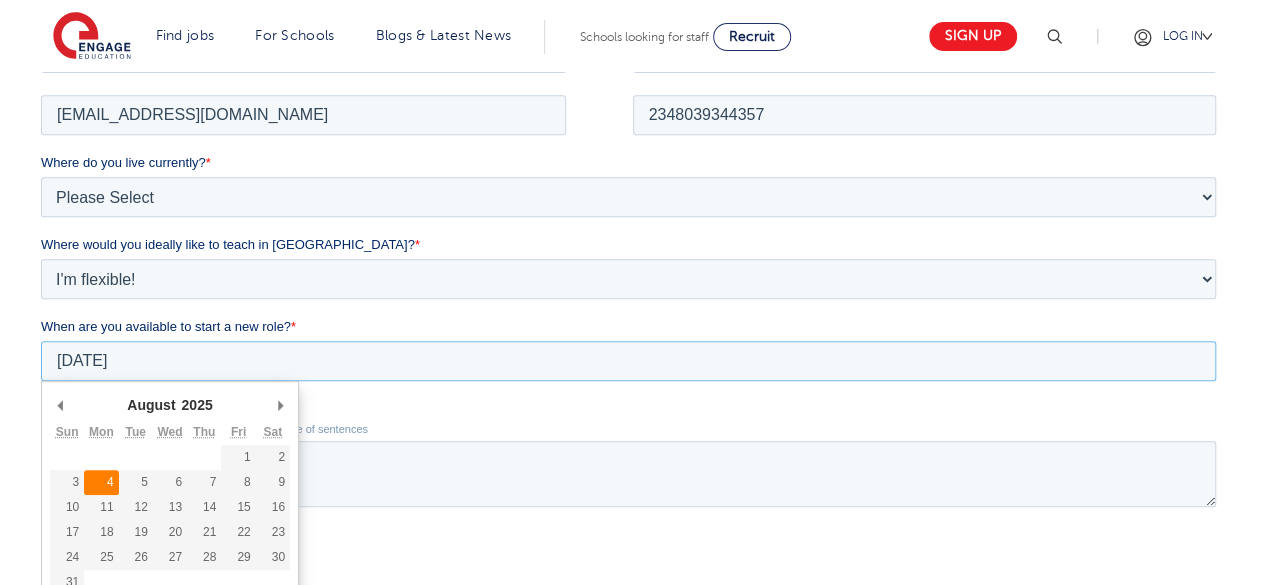 type on "2025-08-04" 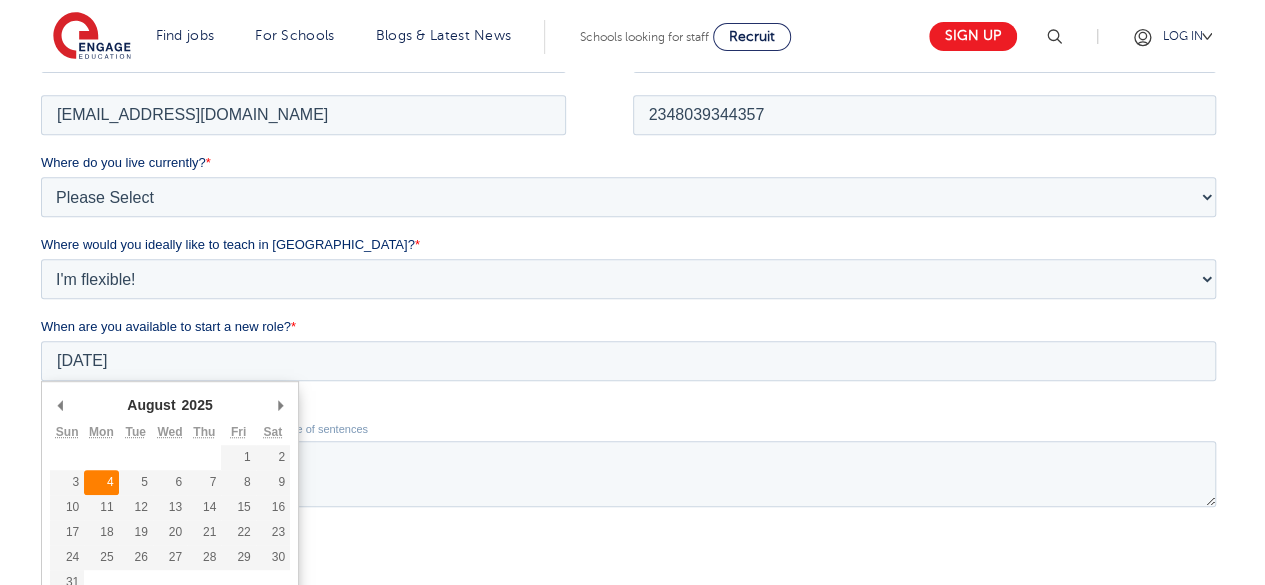 type on "2025/08/04" 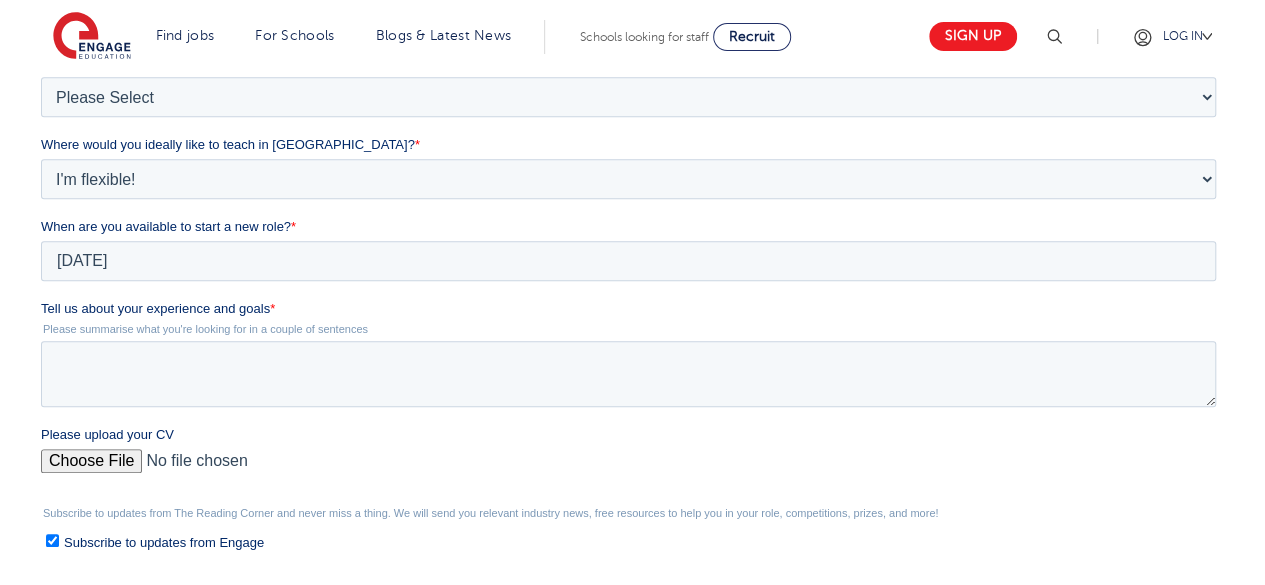 scroll, scrollTop: 400, scrollLeft: 0, axis: vertical 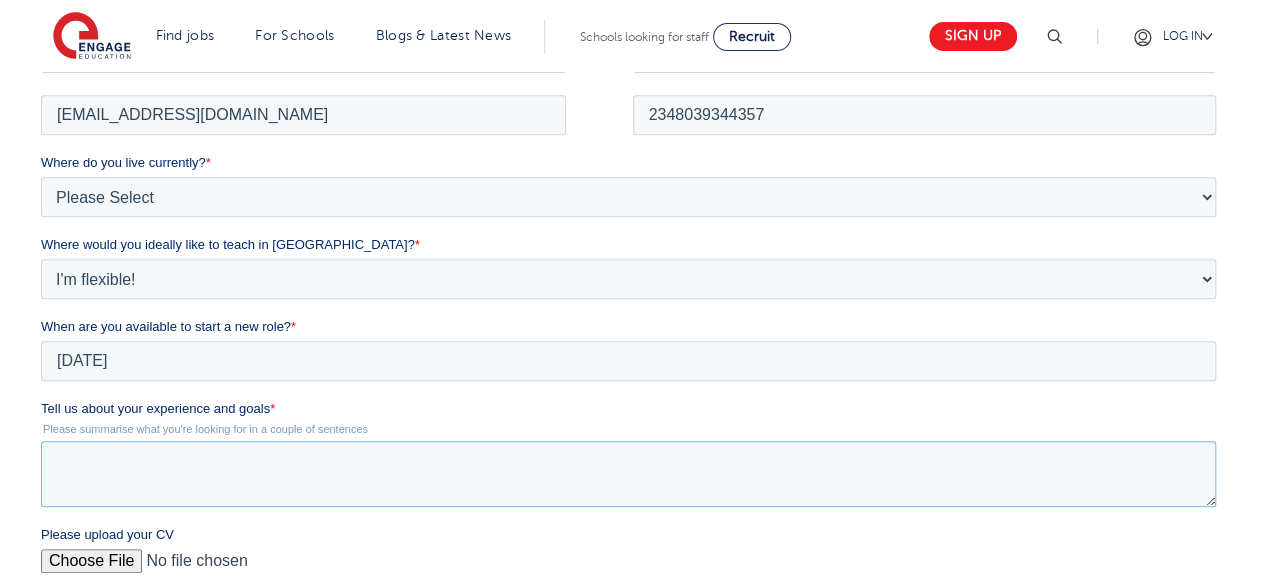 click on "Tell us about your experience and goals *" at bounding box center [628, 473] 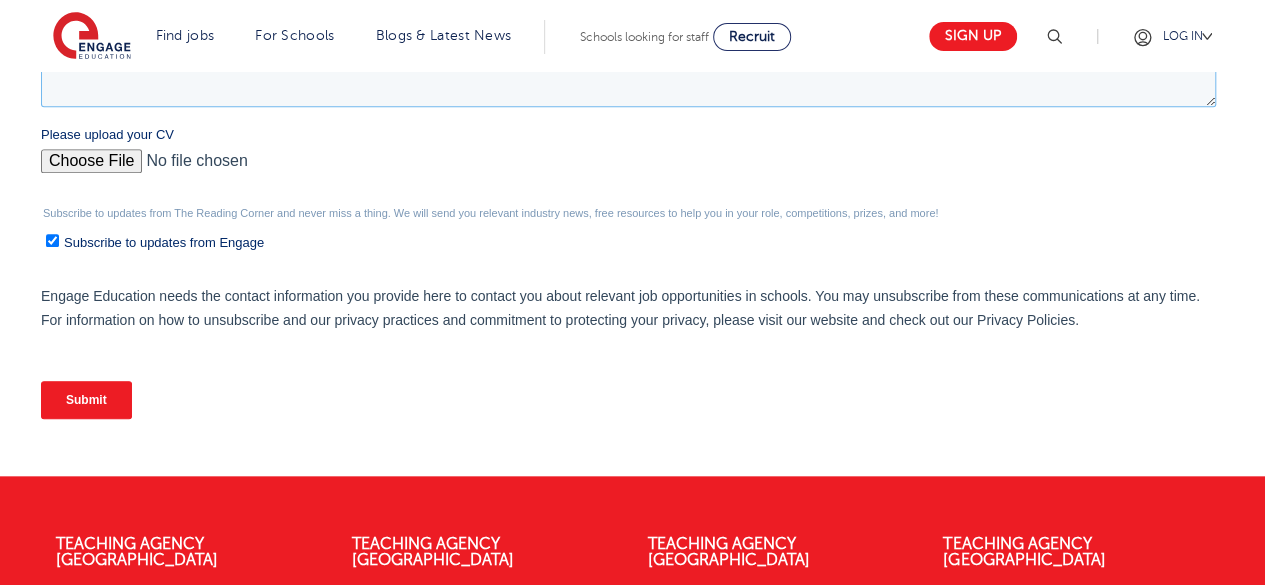 scroll, scrollTop: 700, scrollLeft: 0, axis: vertical 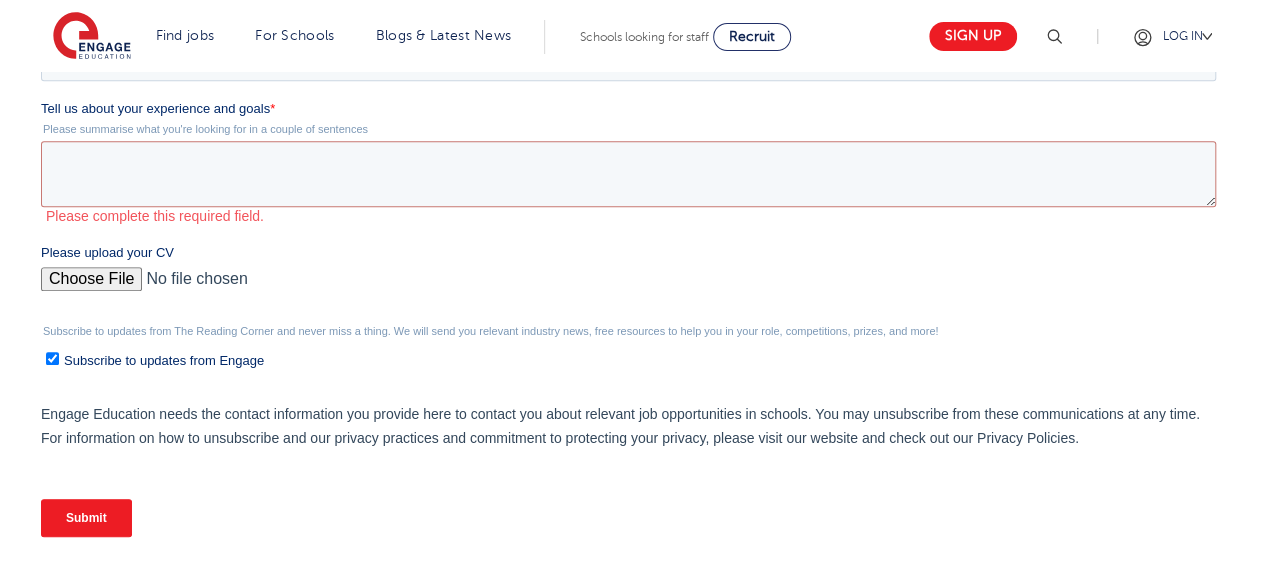 click on "Subscribe to updates from The Reading Corner and never miss a thing. We will send you relevant industry news, free resources to help you in your role, competitions, prizes, and more! Subscribe to updates from Engage" at bounding box center (632, 347) 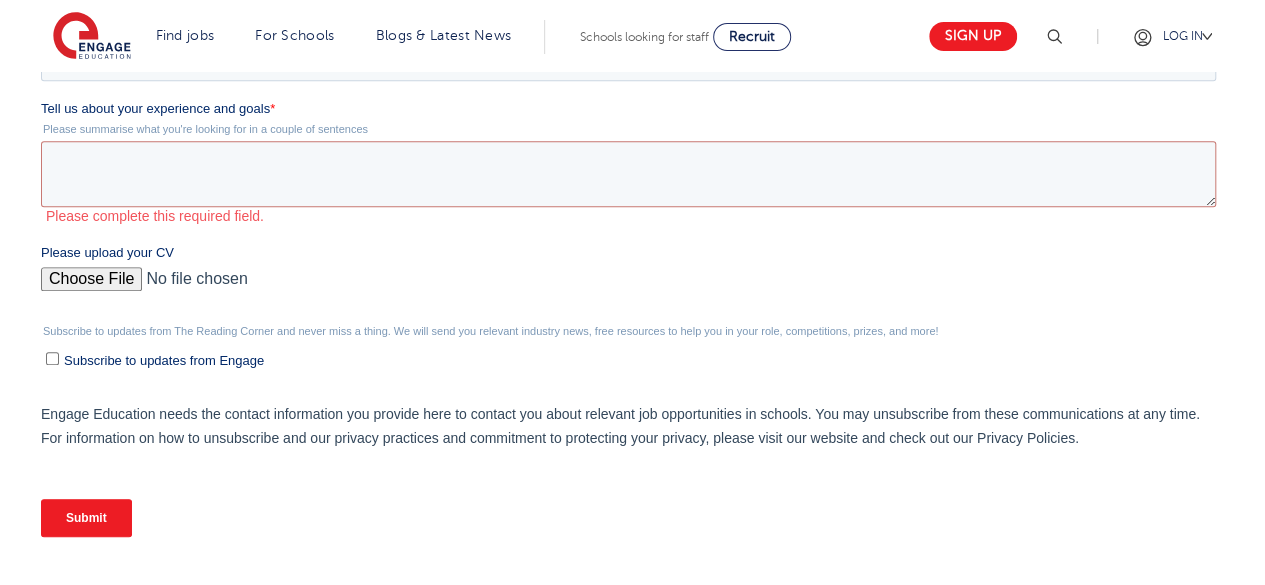 checkbox on "false" 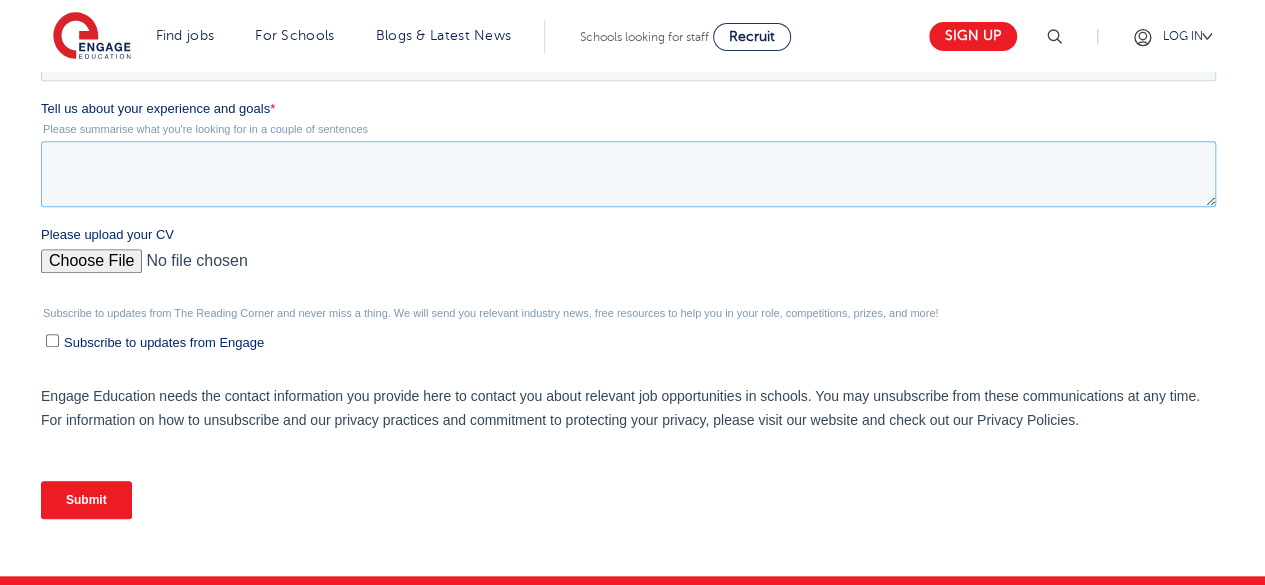 click on "Tell us about your experience and goals *" at bounding box center (628, 174) 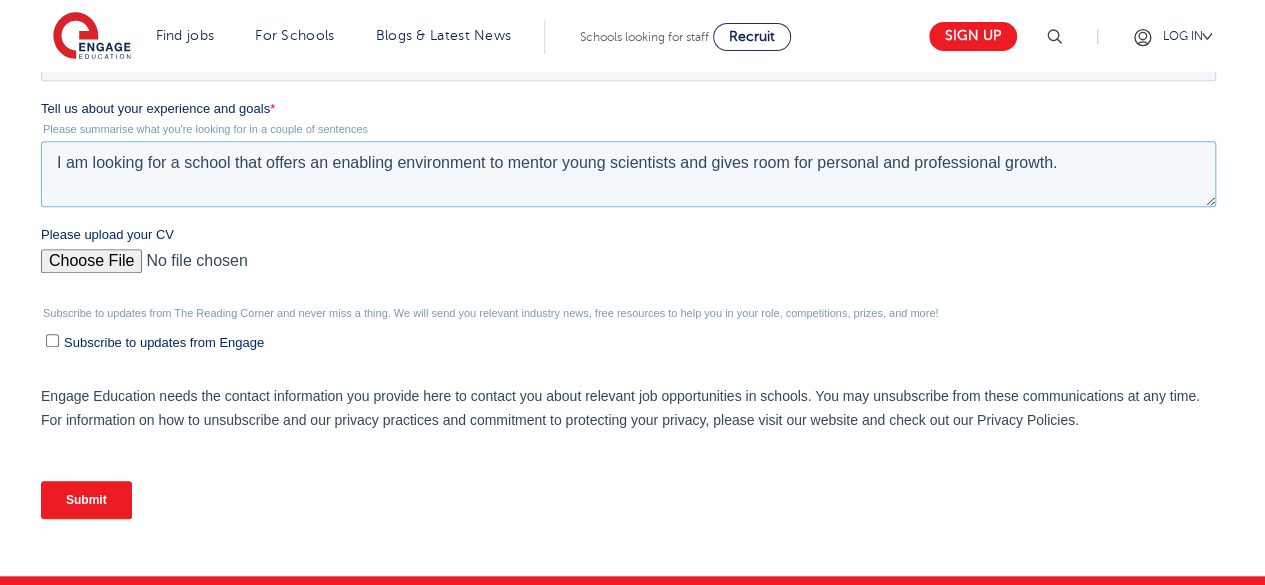 click on "I am looking for a school that offers an enabling environment to mentor young scientists and gives room for personal and professional growth." at bounding box center [628, 174] 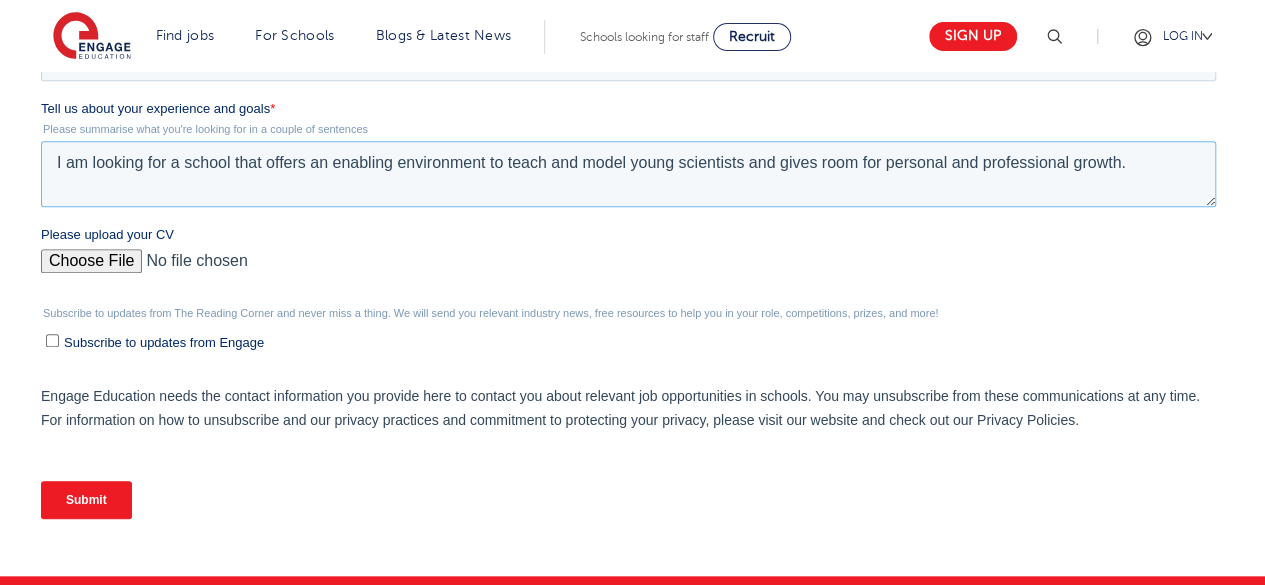type on "I am looking for a school that offers an enabling environment to teach and model young scientists and gives room for personal and professional growth." 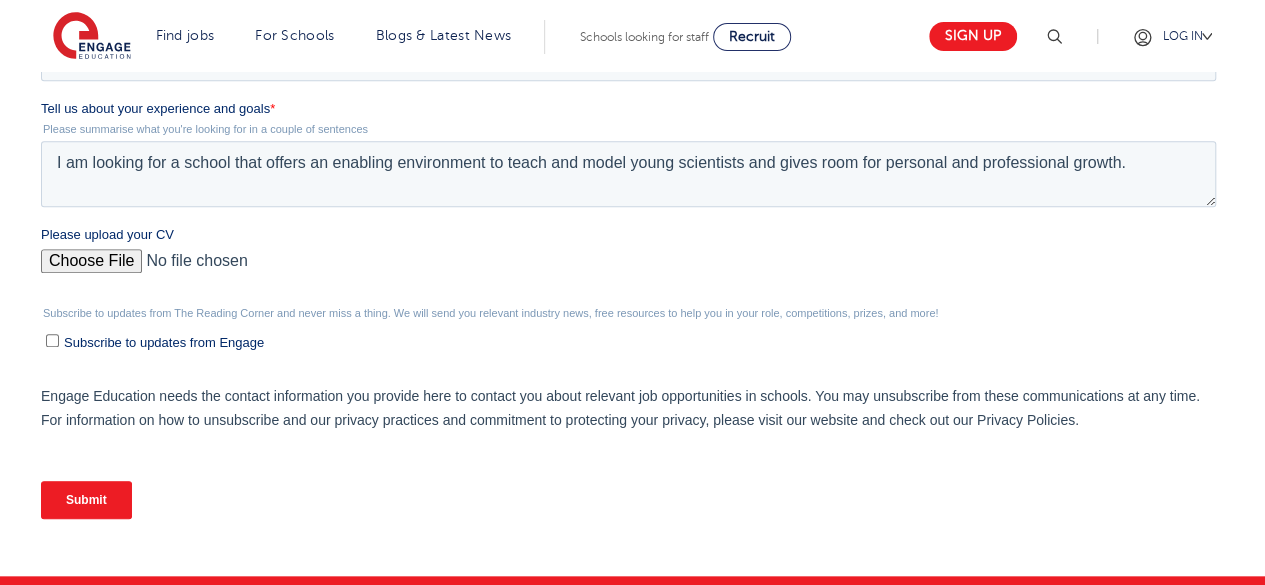 click on "Please upload your CV" at bounding box center (628, 269) 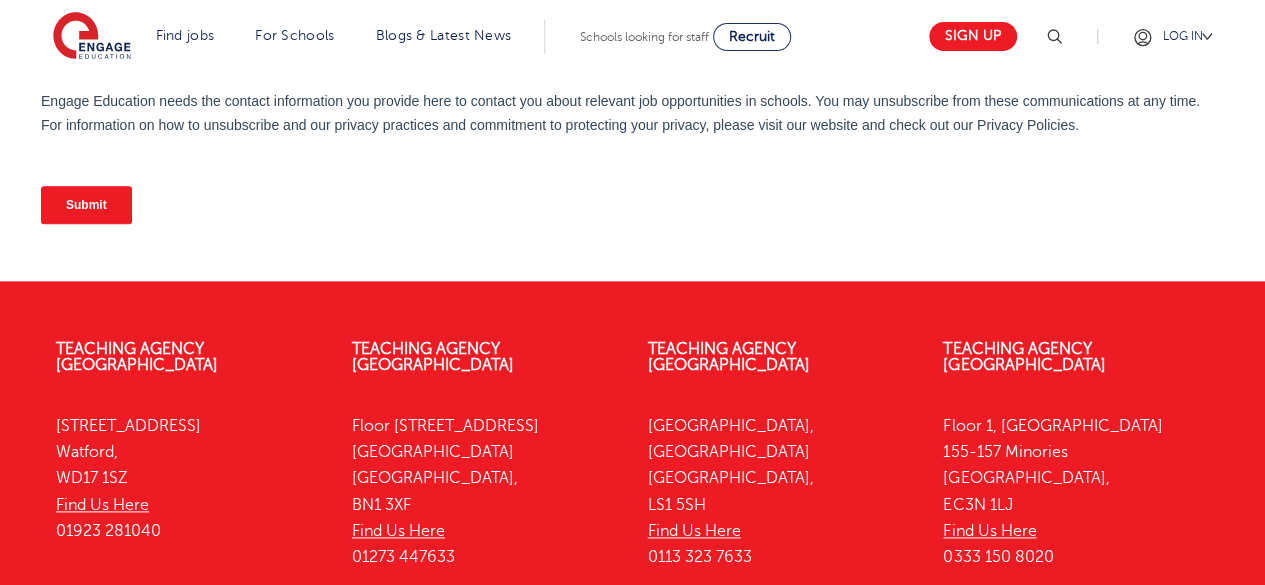 scroll, scrollTop: 1000, scrollLeft: 0, axis: vertical 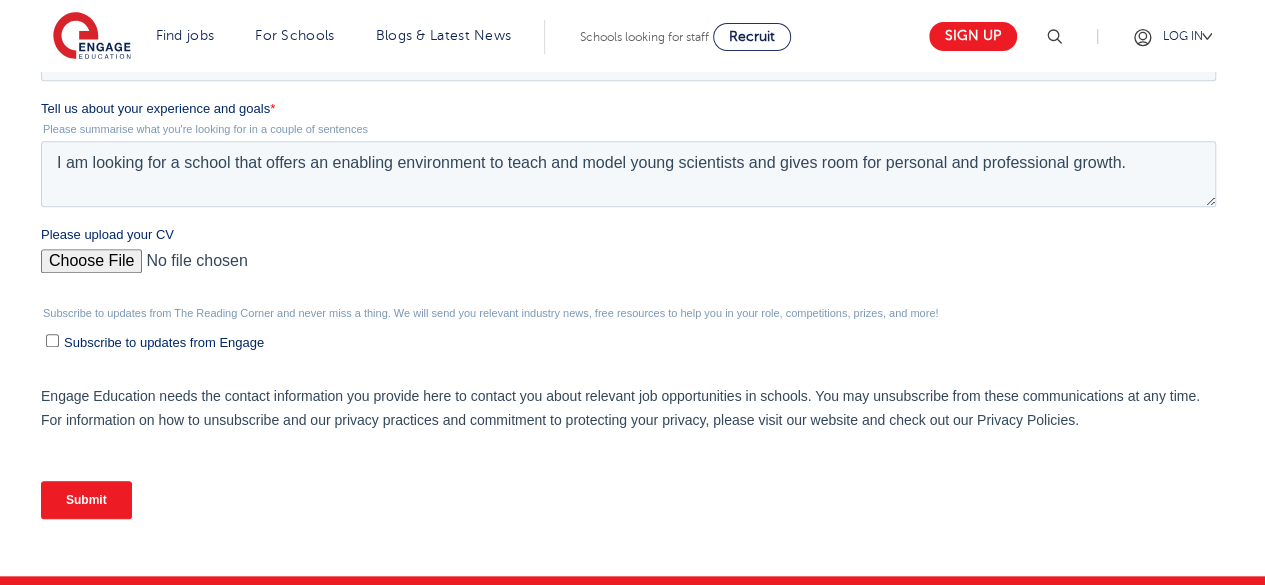 click on "Please upload your CV" at bounding box center (628, 269) 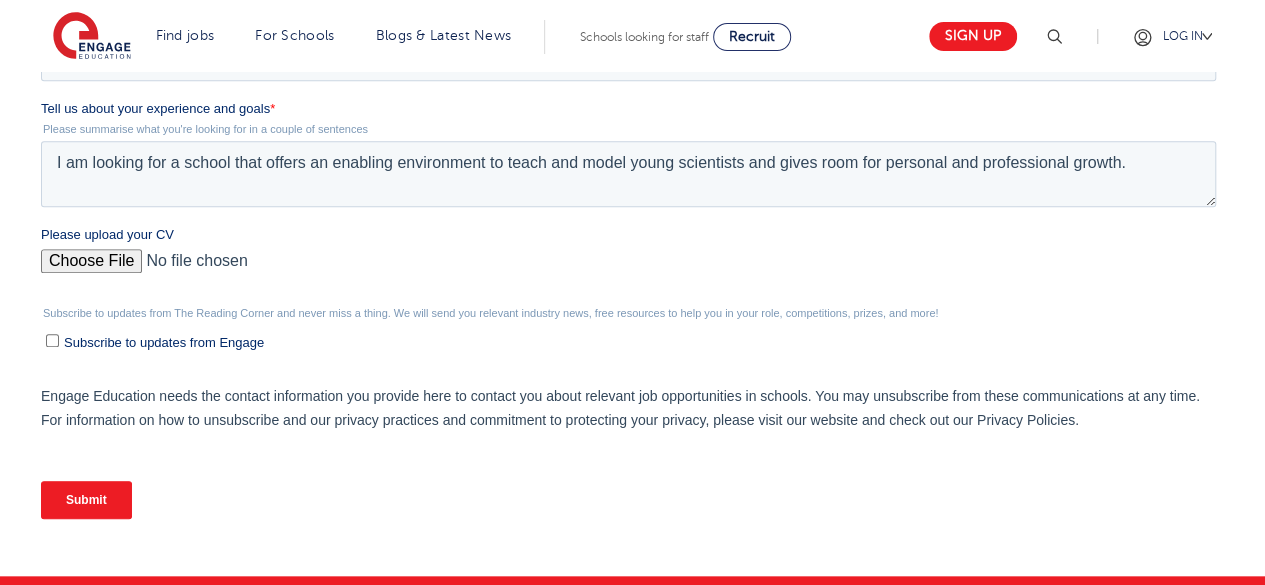 type on "C:\fakepath\HENRY UNOGU-CV.pdf" 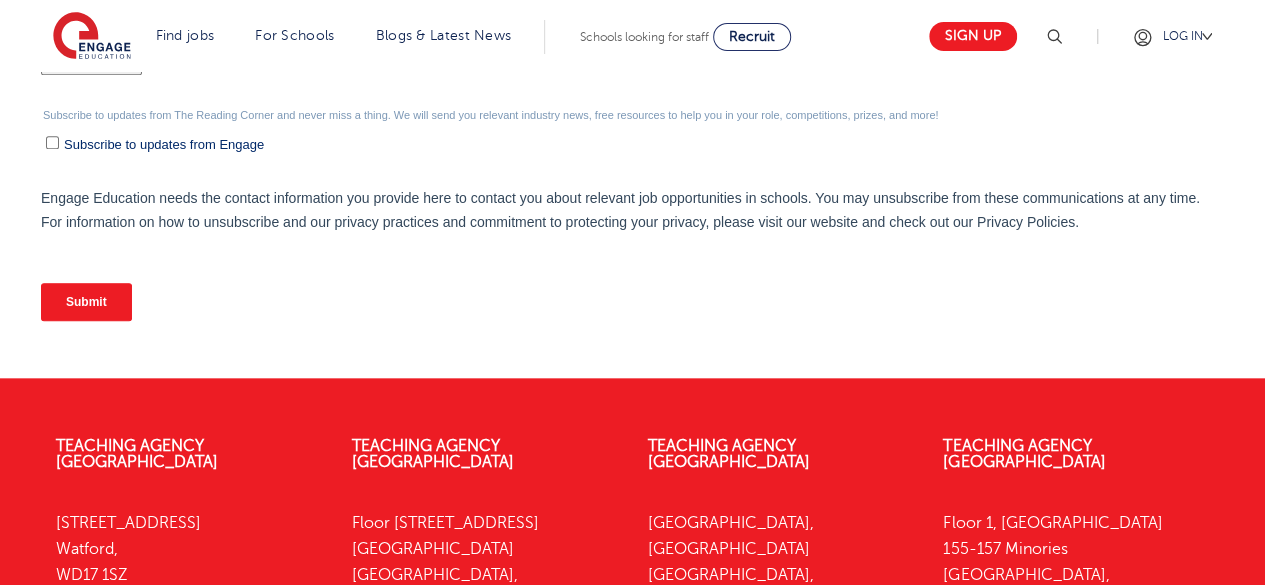 scroll, scrollTop: 900, scrollLeft: 0, axis: vertical 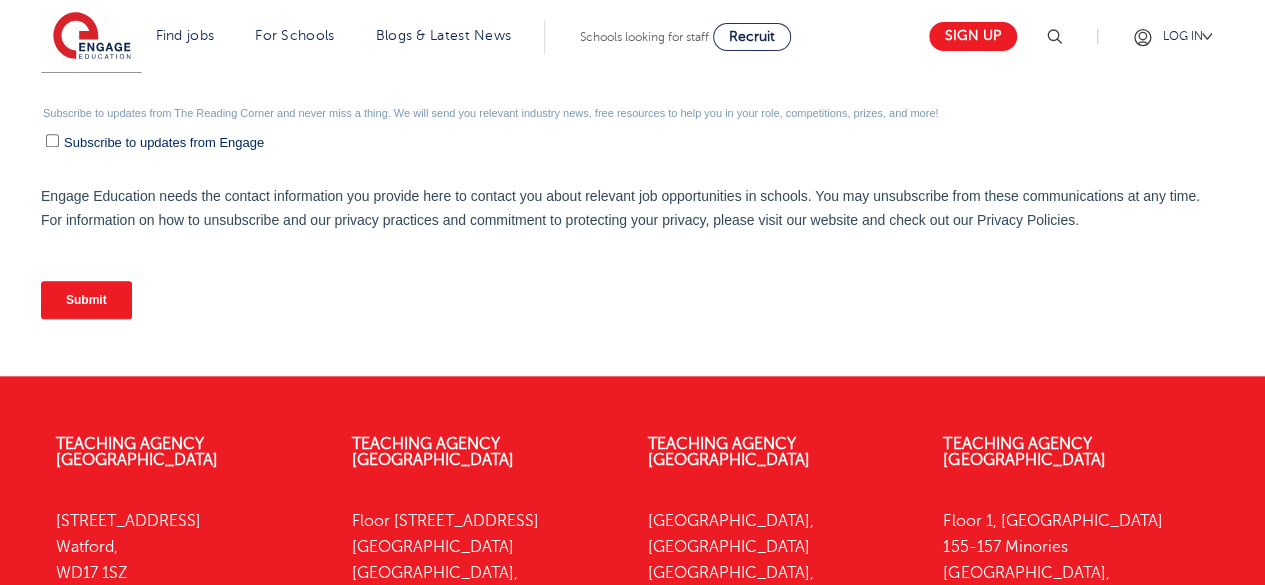 click on "Submit" at bounding box center (86, 300) 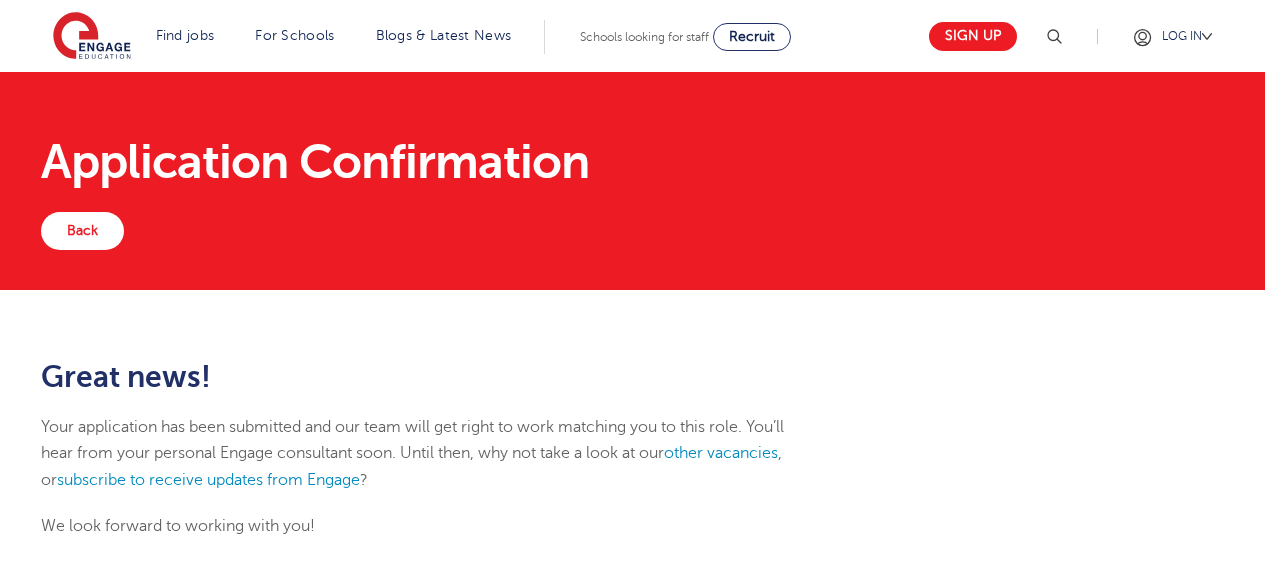scroll, scrollTop: 100, scrollLeft: 0, axis: vertical 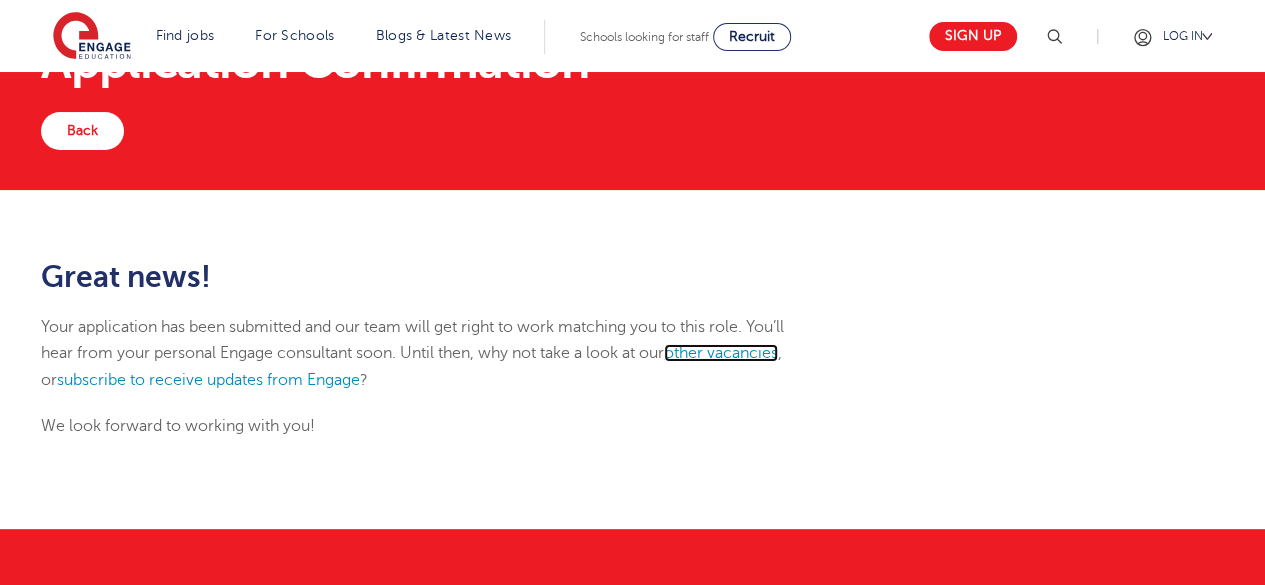 click on "other vacancies" at bounding box center (721, 353) 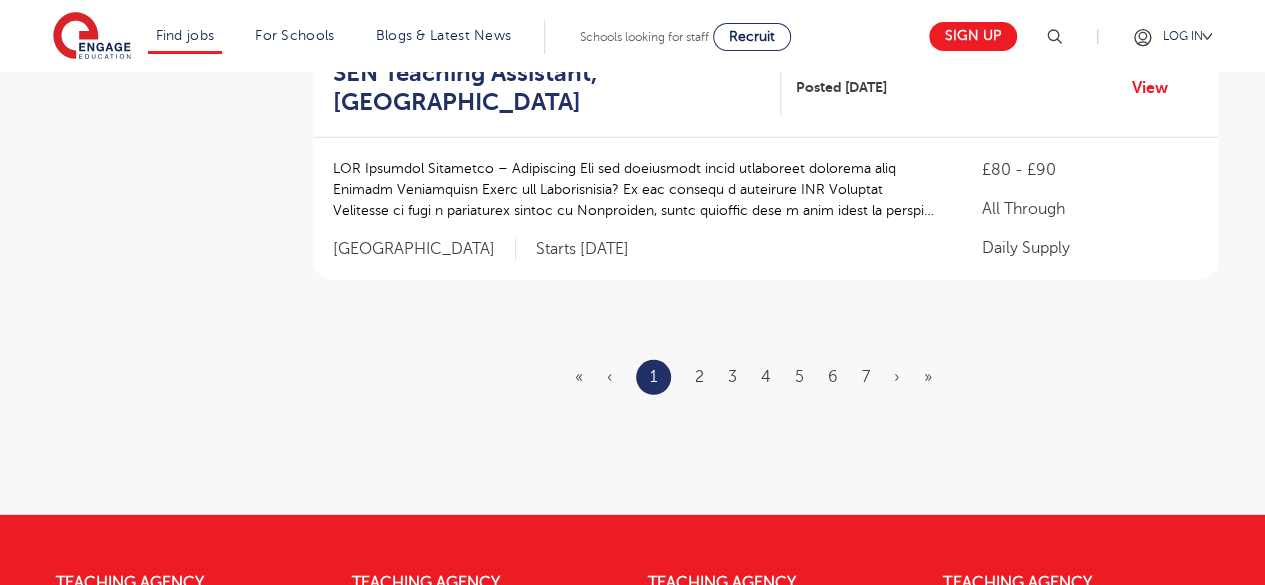 scroll, scrollTop: 2600, scrollLeft: 0, axis: vertical 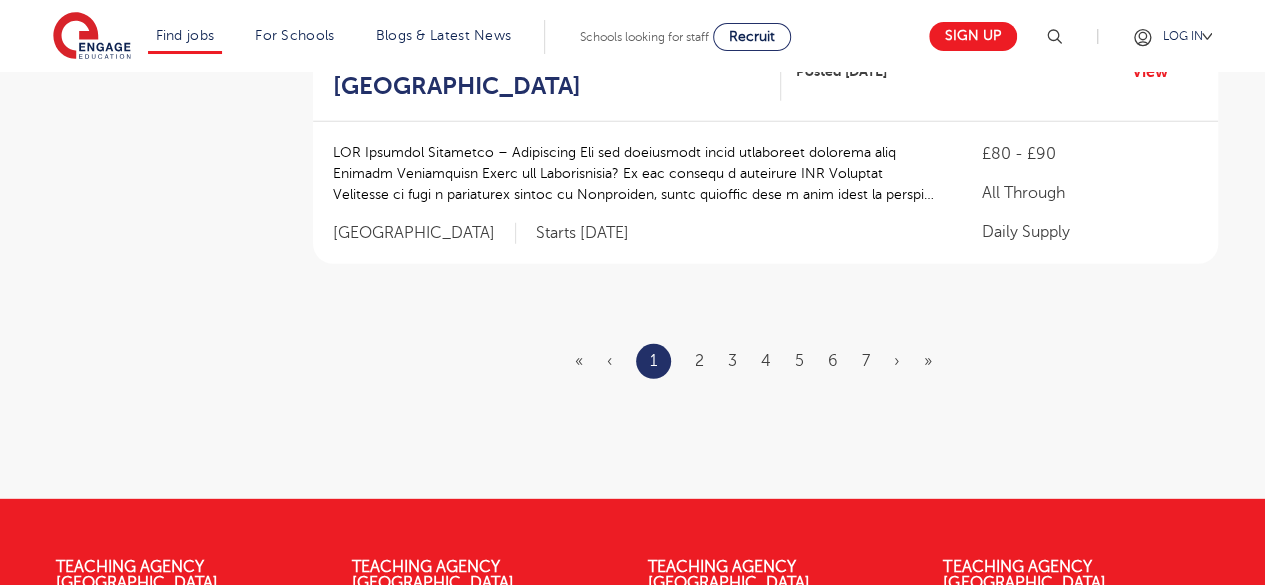 click on "« ‹ 1 2 3 4 5 6 7 › »" at bounding box center (765, 361) 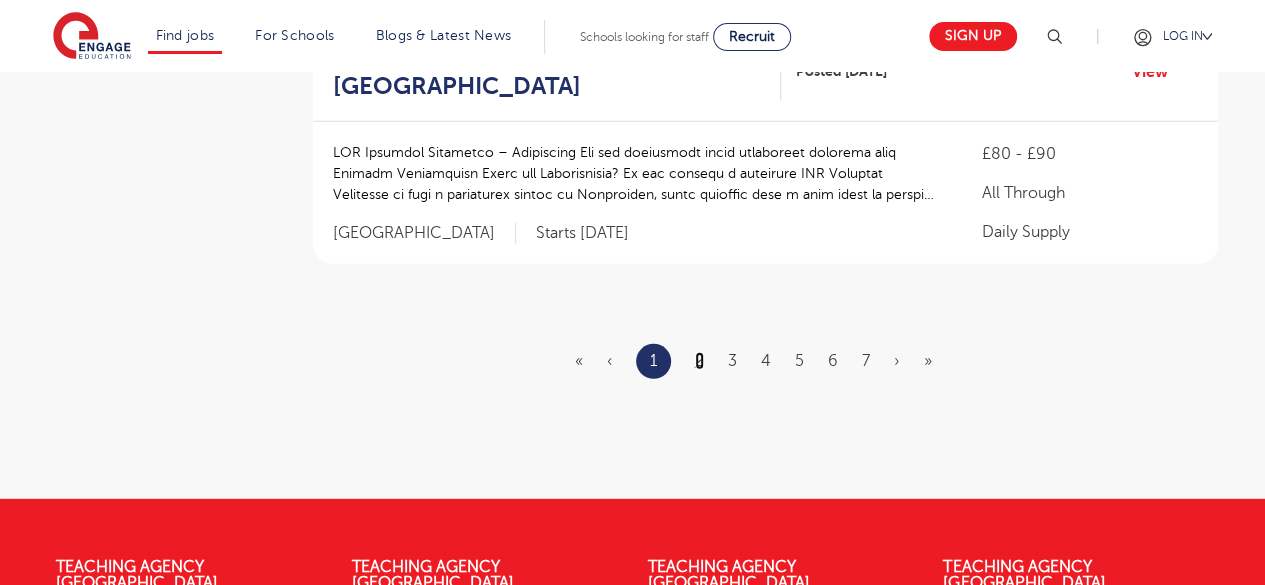 click on "2" at bounding box center (699, 361) 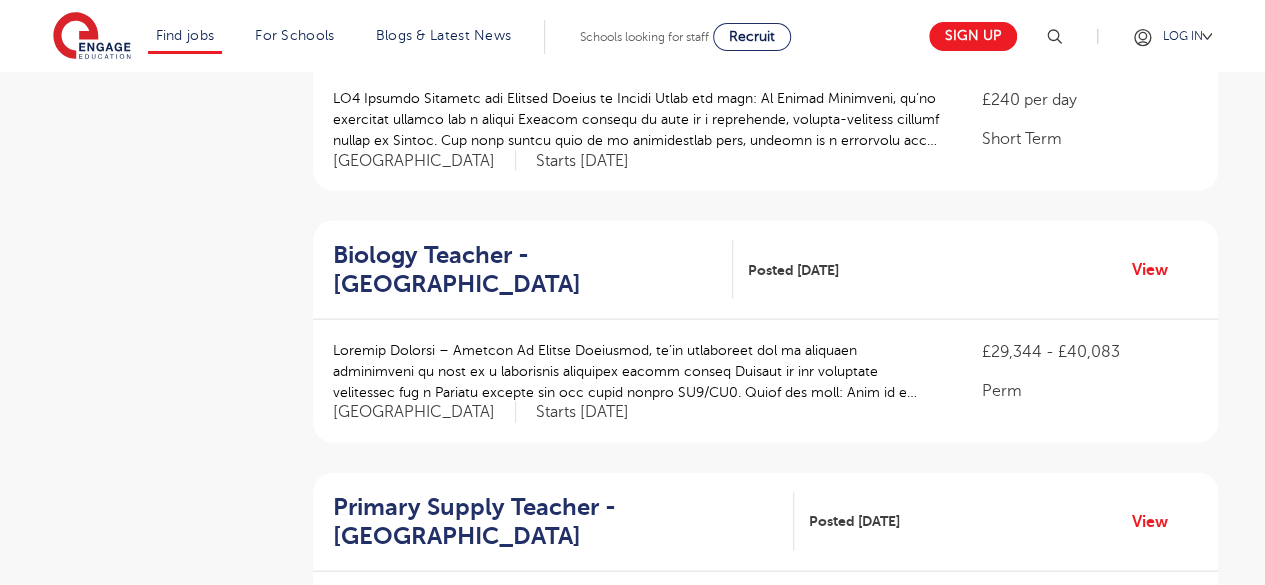 scroll, scrollTop: 1900, scrollLeft: 0, axis: vertical 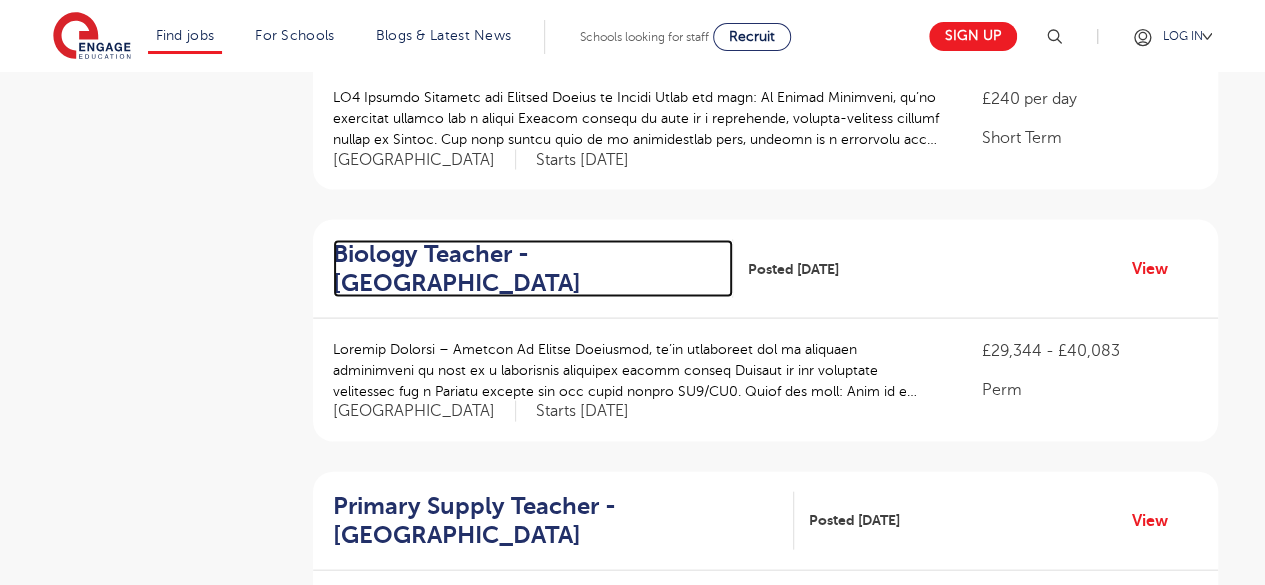 click on "Biology Teacher - Enfield" at bounding box center [525, 269] 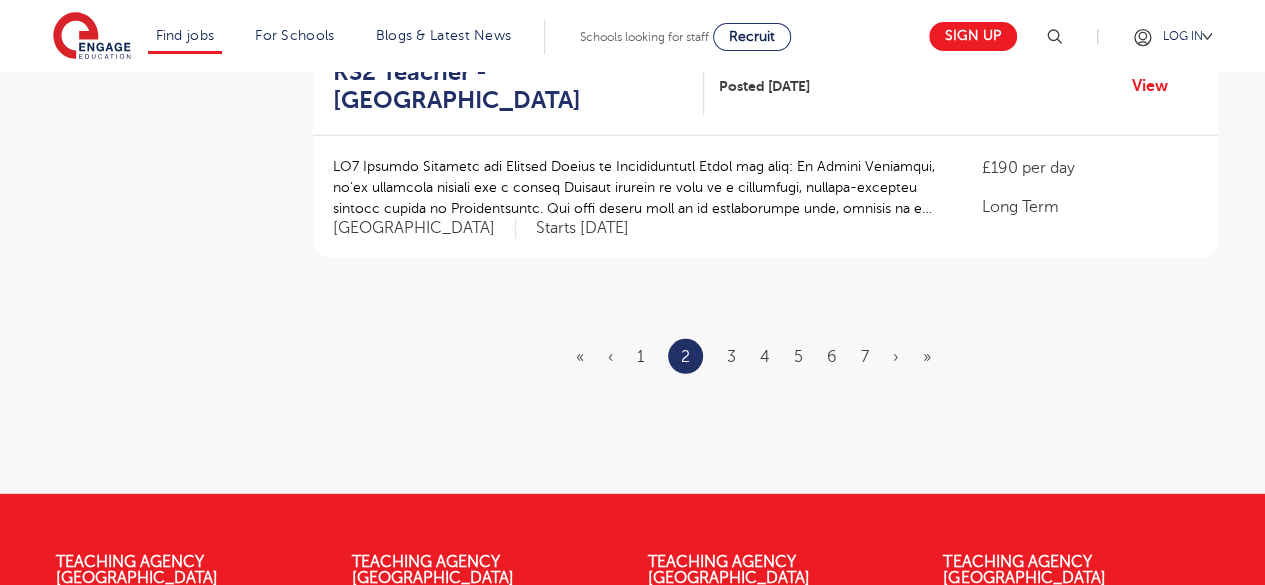 scroll, scrollTop: 2600, scrollLeft: 0, axis: vertical 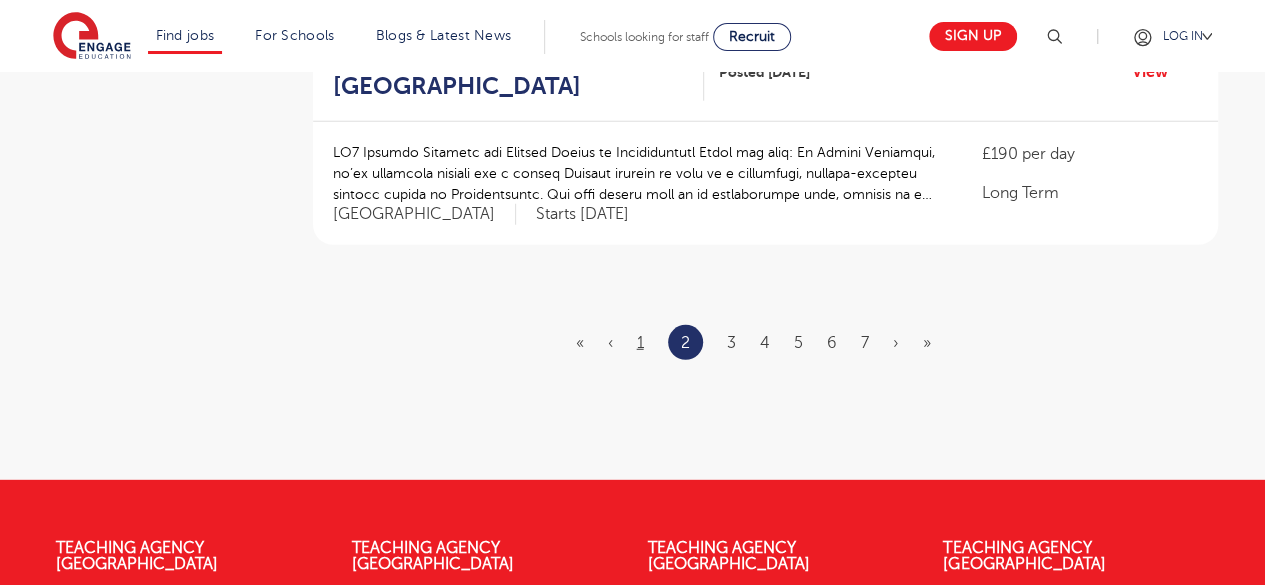 click on "« ‹ 1 2 3 4 5 6 7 › »" at bounding box center (765, 342) 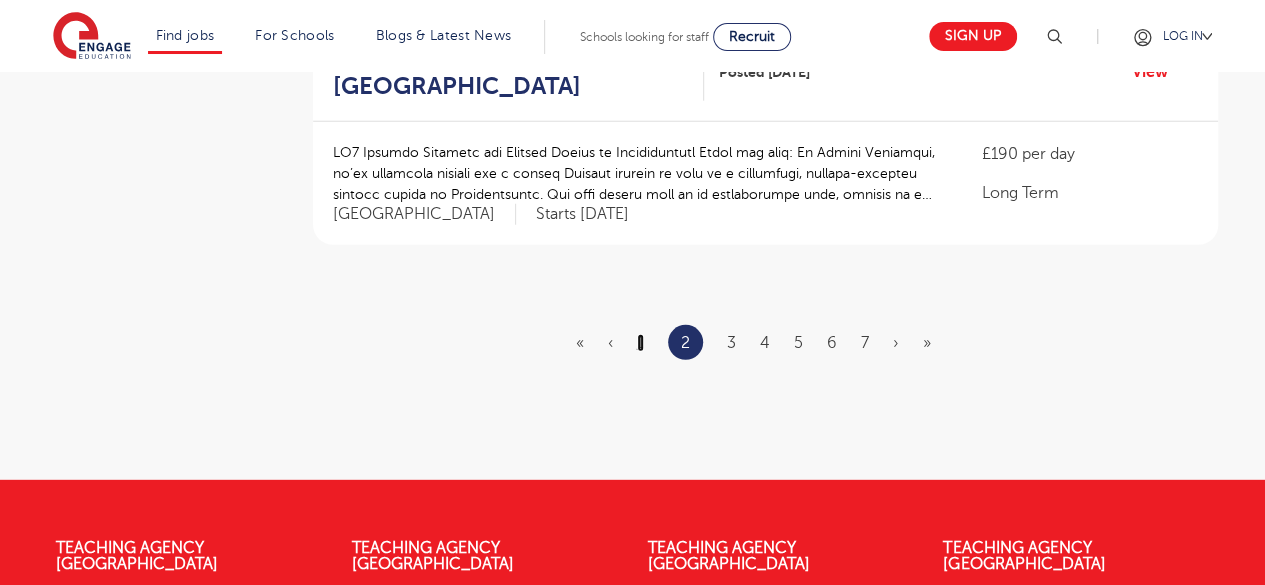 click on "1" at bounding box center (640, 343) 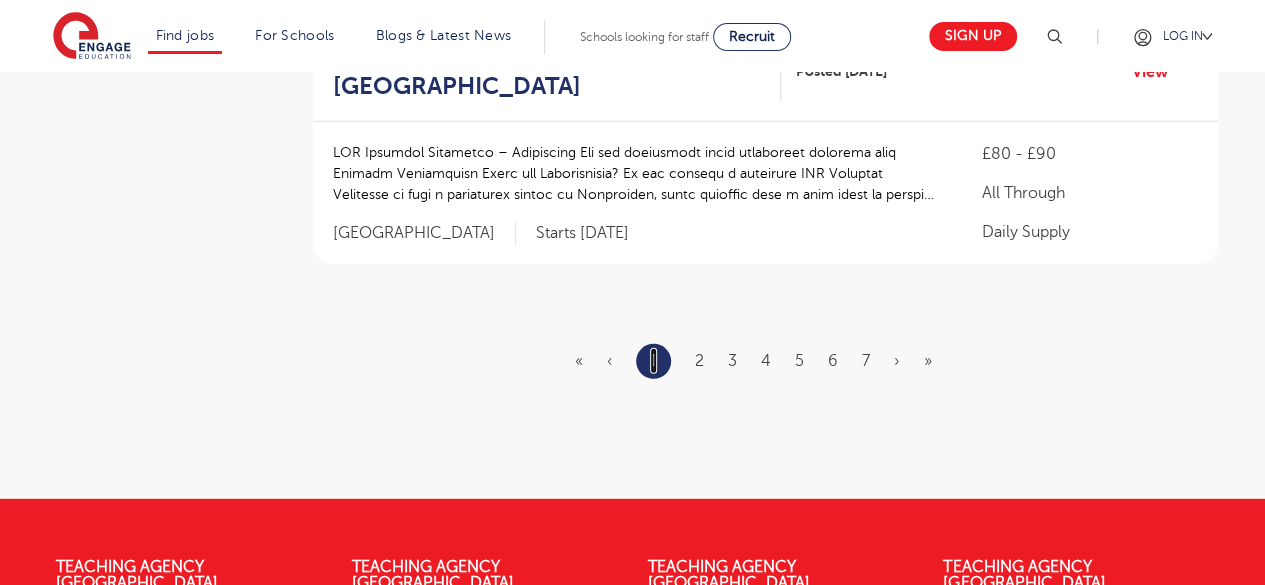 scroll, scrollTop: 0, scrollLeft: 0, axis: both 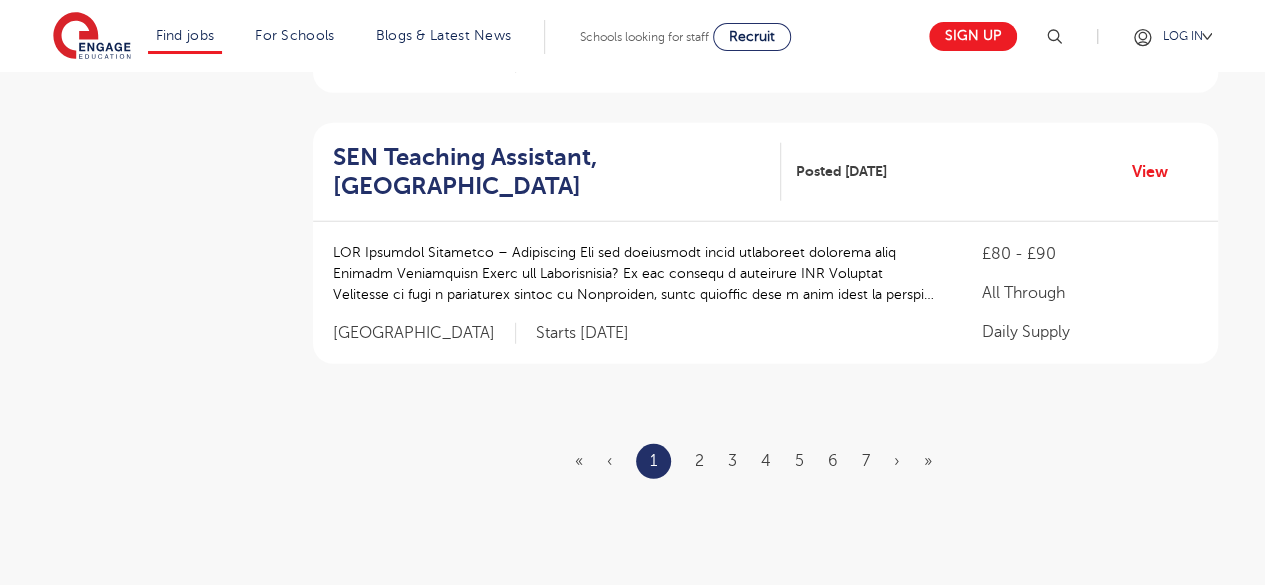 click on "« ‹ 1 2 3 4 5 6 7 › »" at bounding box center [765, 461] 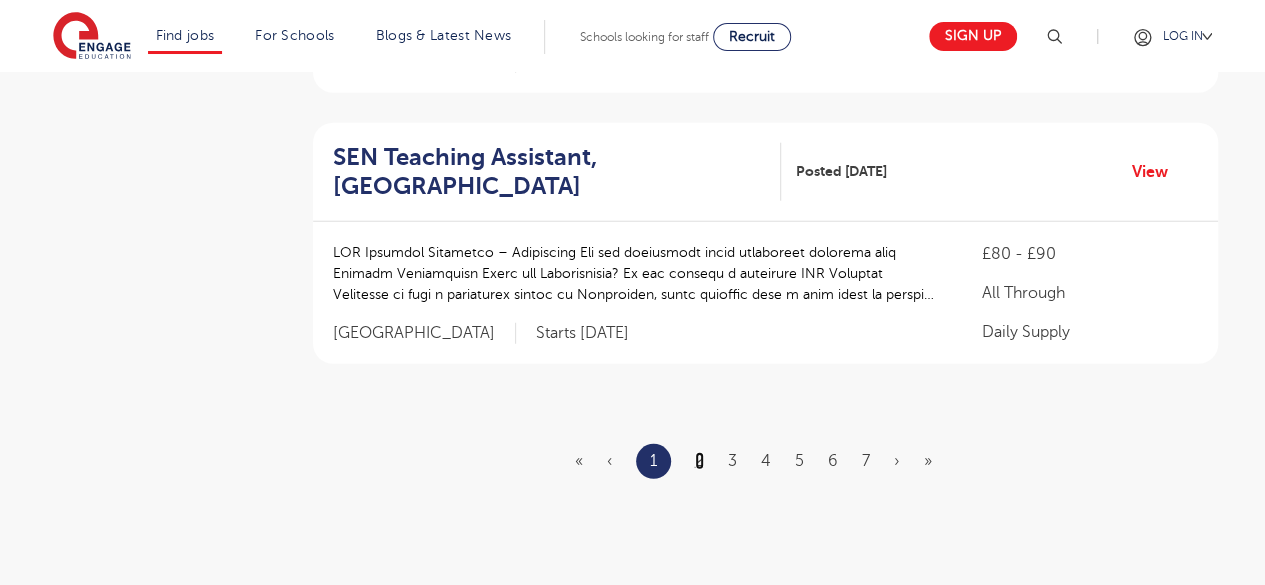click on "2" at bounding box center (699, 461) 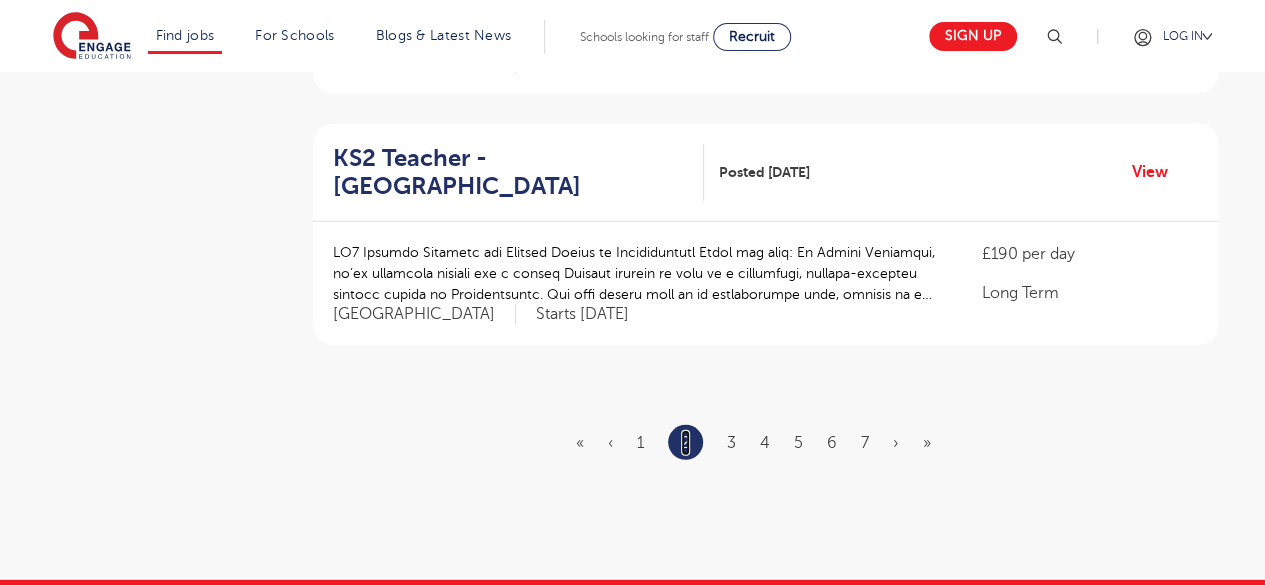 scroll, scrollTop: 0, scrollLeft: 0, axis: both 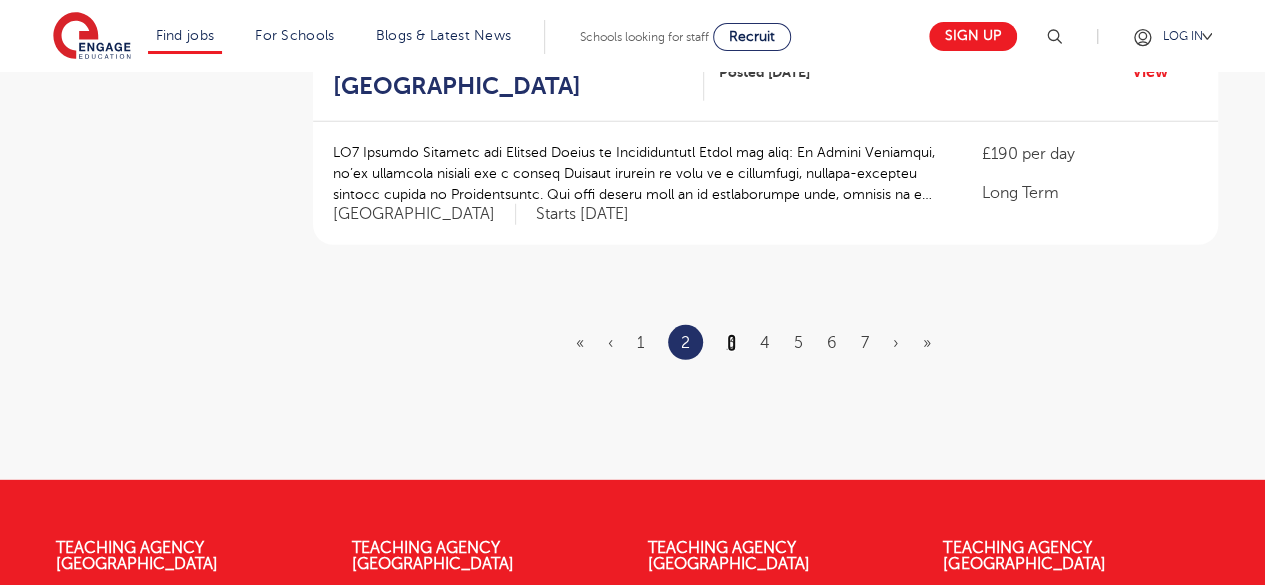 click on "3" at bounding box center [731, 343] 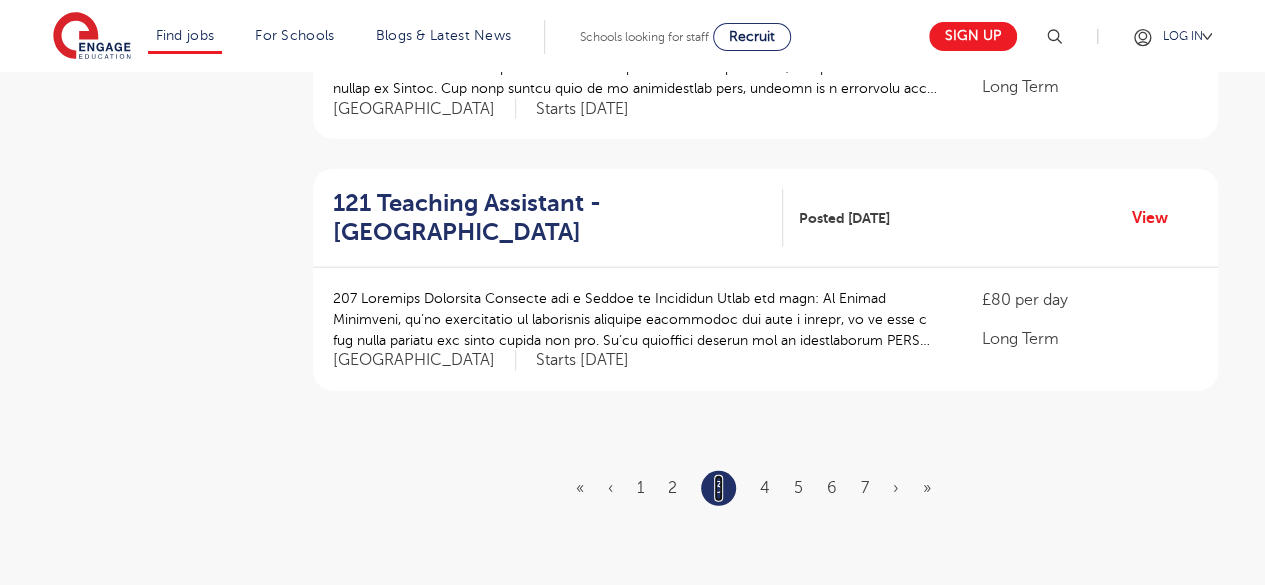 scroll, scrollTop: 2400, scrollLeft: 0, axis: vertical 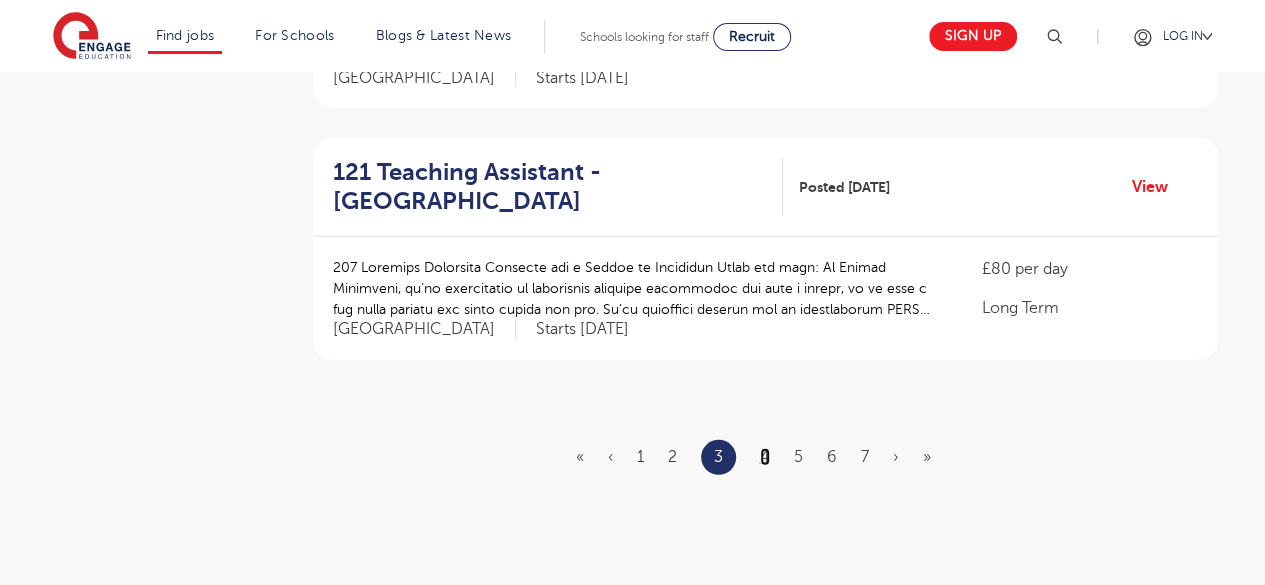 click on "4" at bounding box center [765, 457] 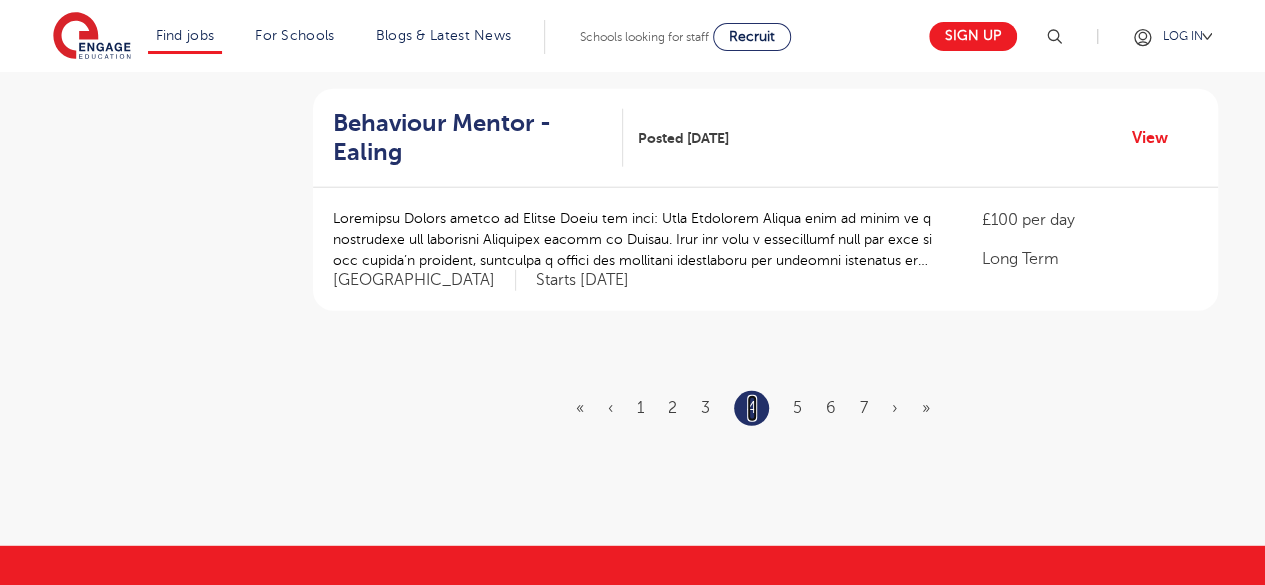 scroll, scrollTop: 2500, scrollLeft: 0, axis: vertical 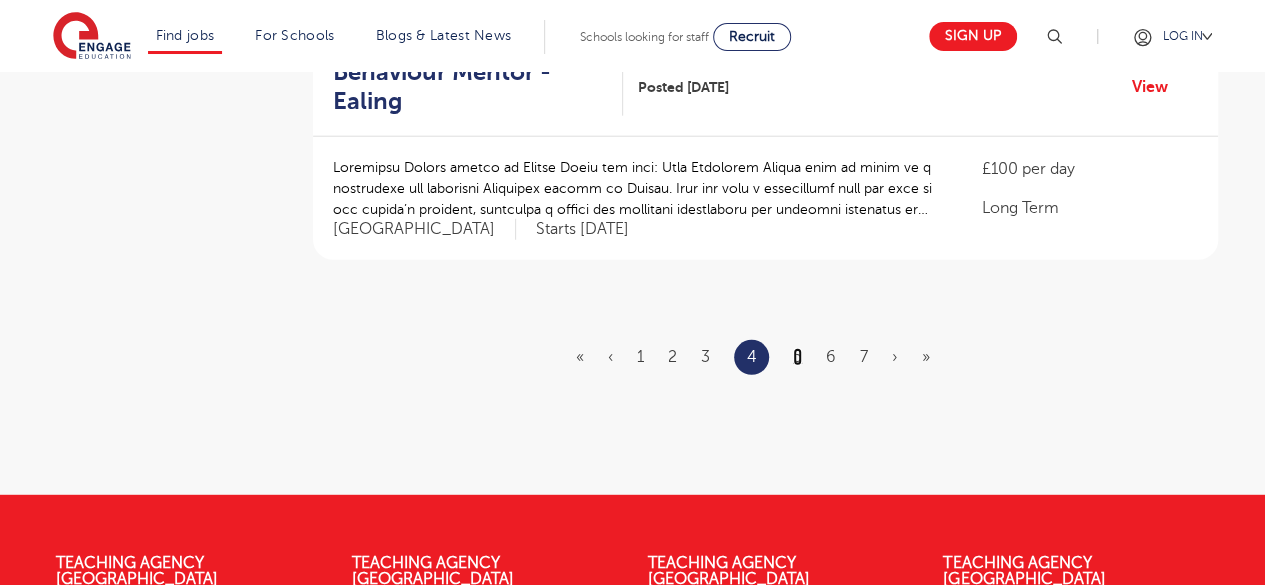 click on "5" at bounding box center [797, 357] 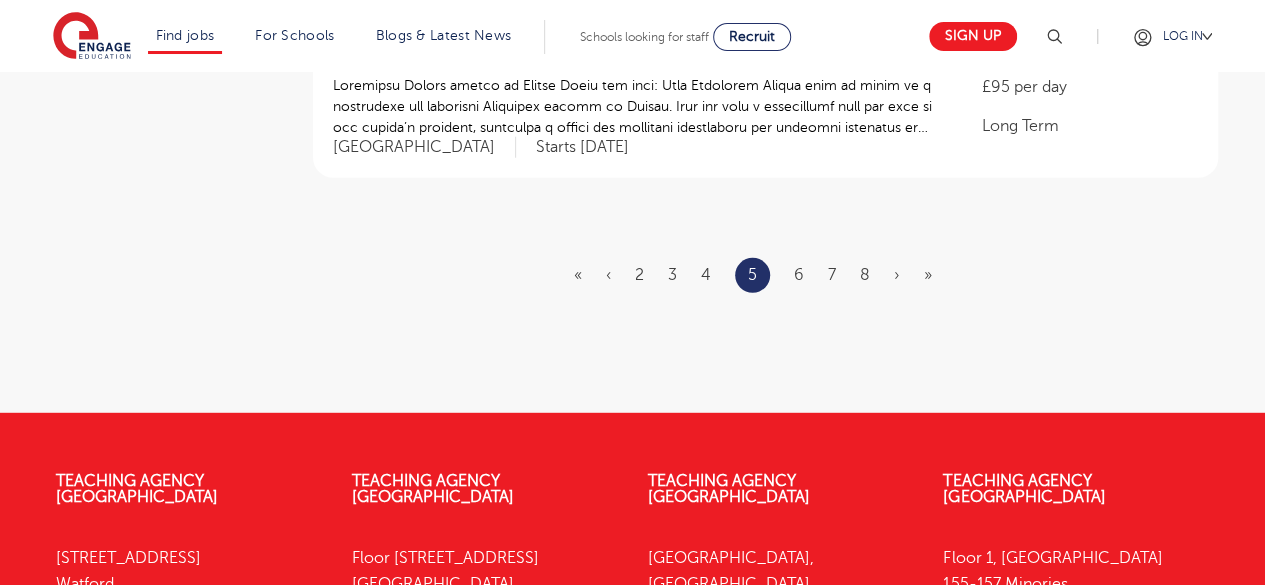 scroll, scrollTop: 2600, scrollLeft: 0, axis: vertical 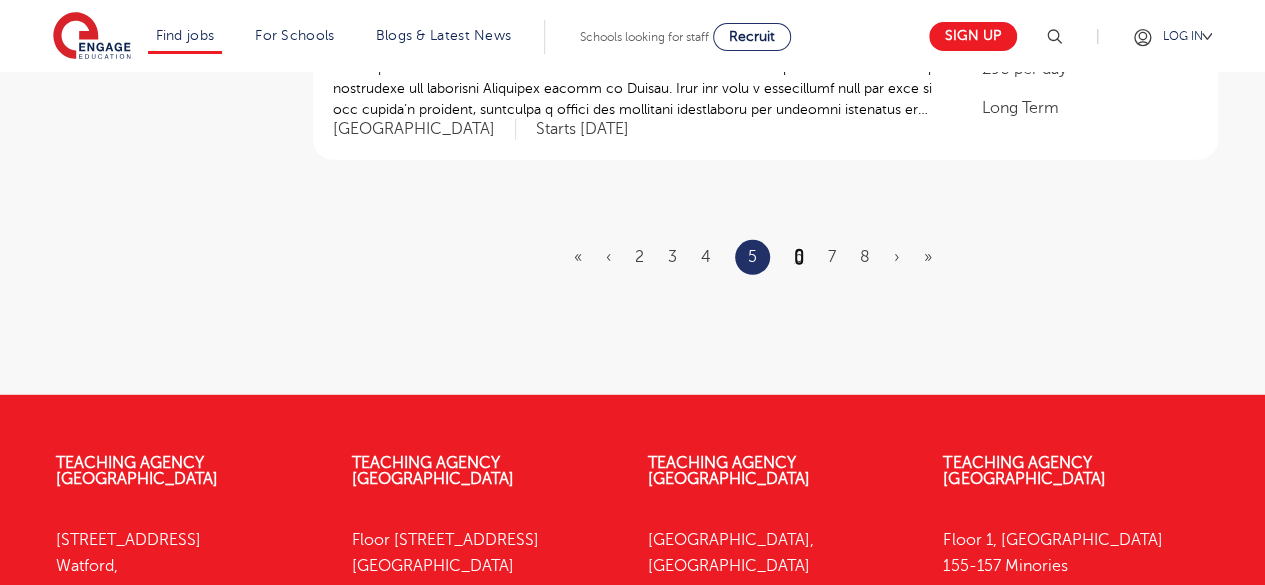 click on "6" at bounding box center [799, 257] 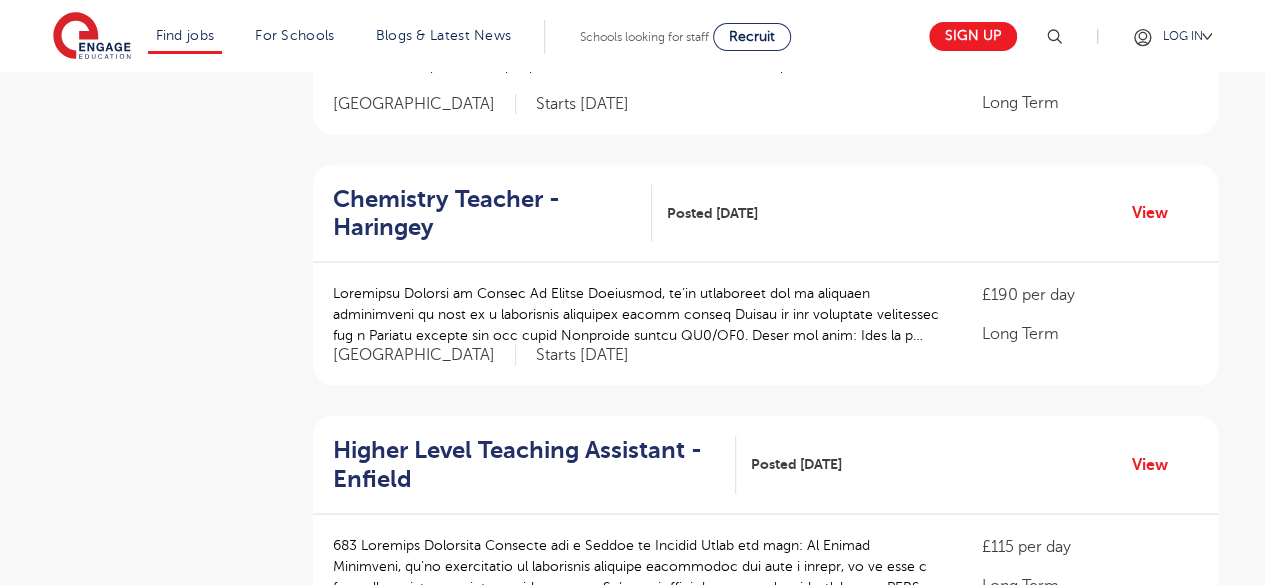 scroll, scrollTop: 1900, scrollLeft: 0, axis: vertical 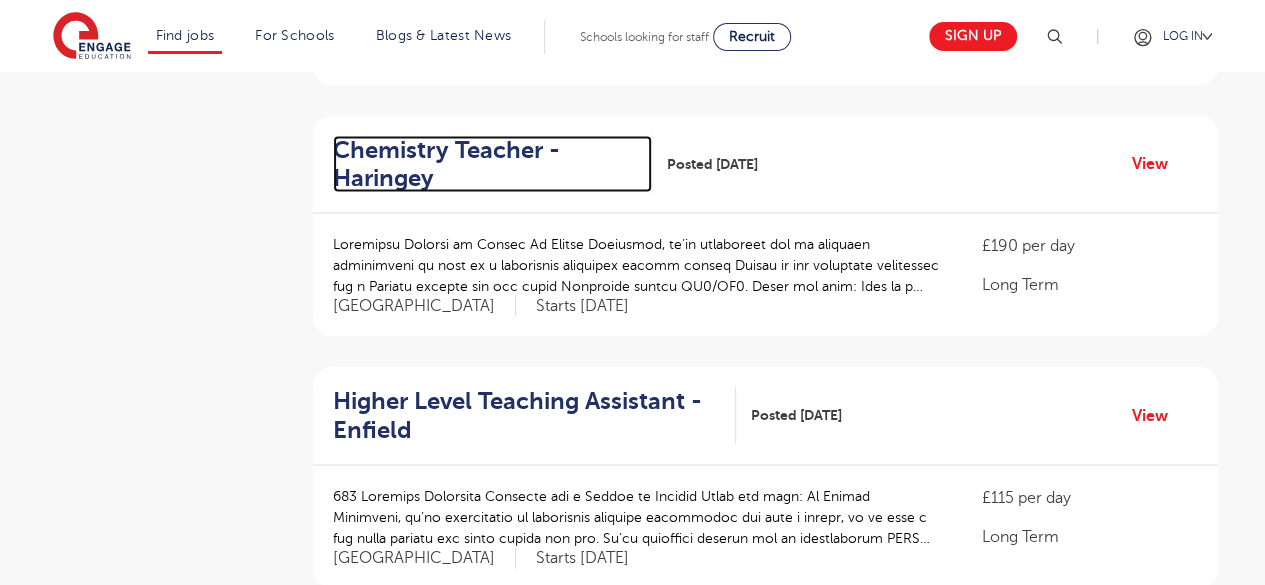 click on "Chemistry Teacher - Haringey" at bounding box center [484, 165] 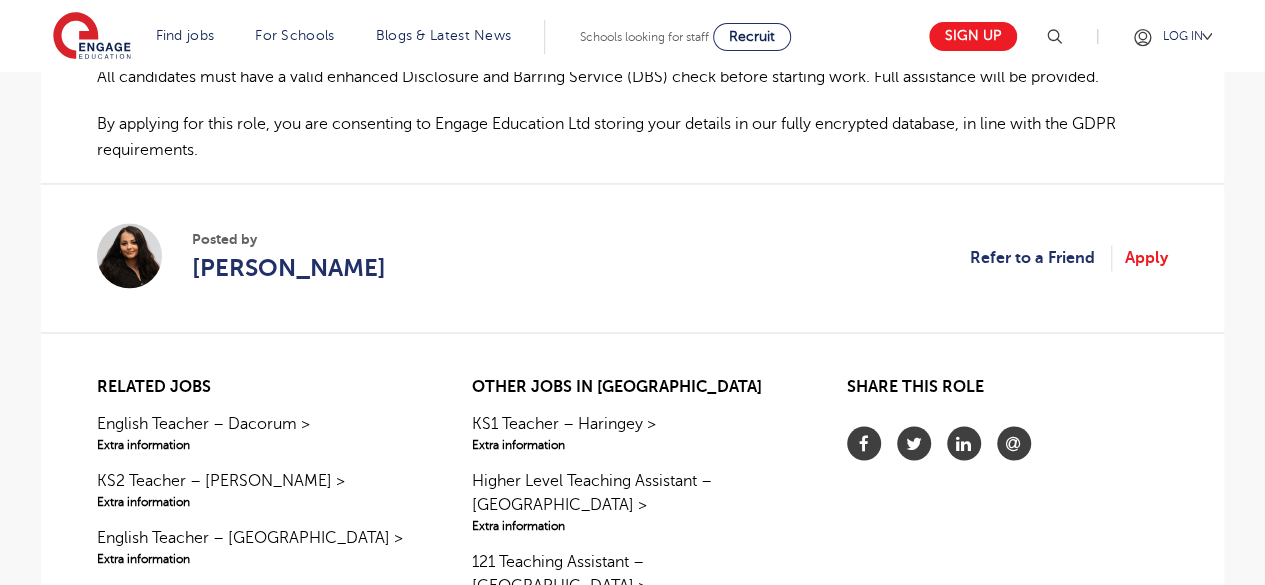scroll, scrollTop: 1500, scrollLeft: 0, axis: vertical 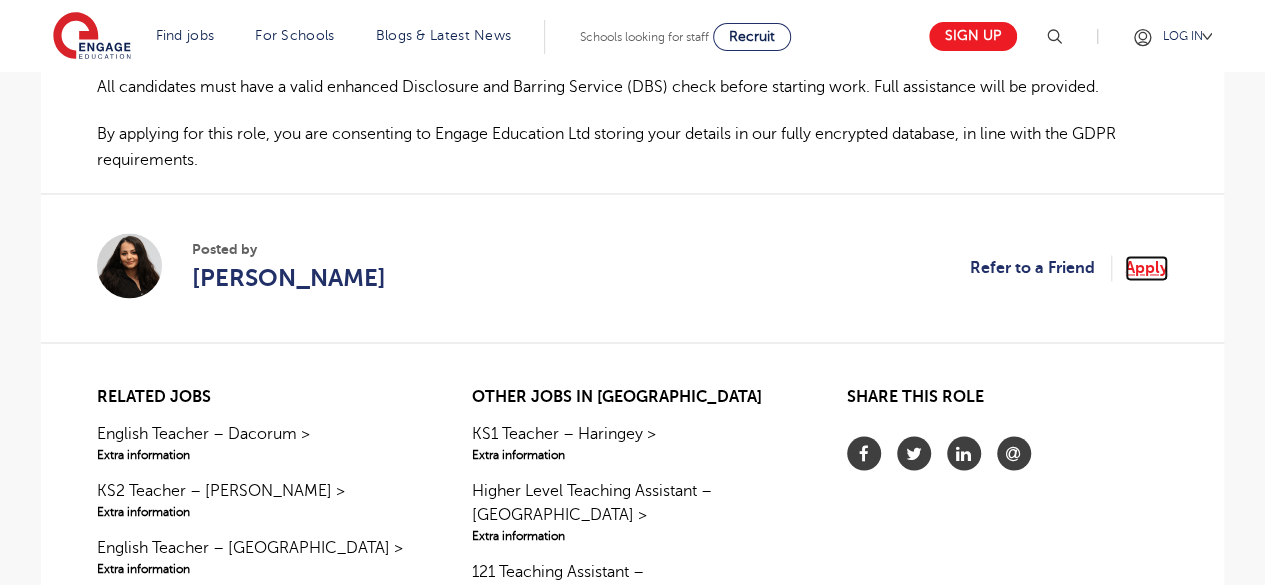 click on "Apply" at bounding box center (1146, 268) 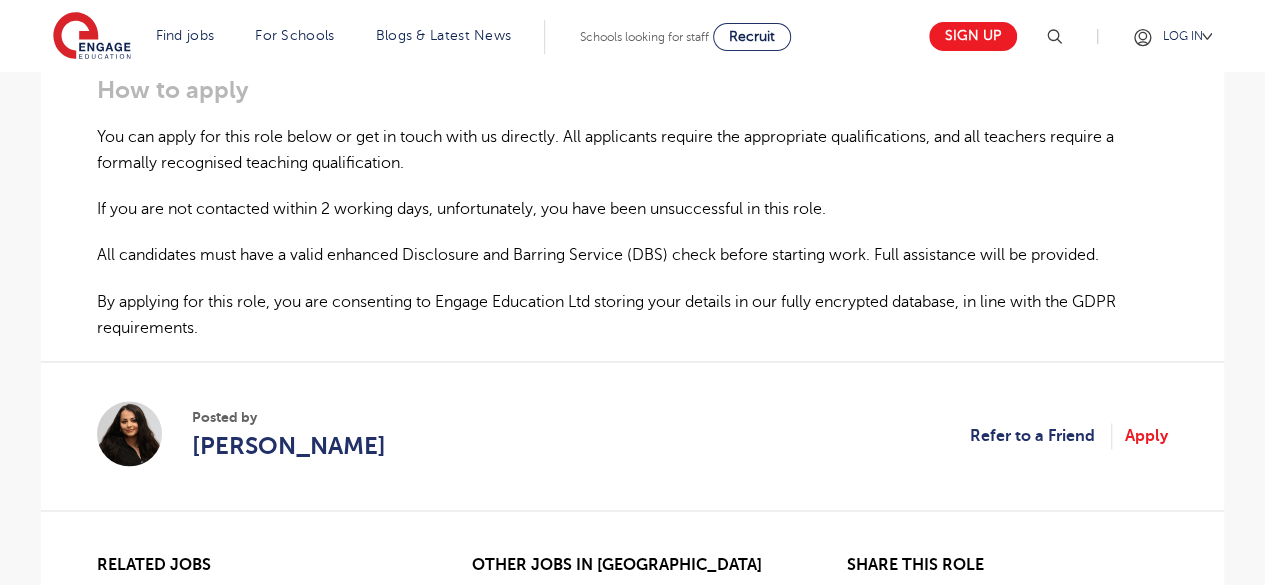 scroll, scrollTop: 1300, scrollLeft: 0, axis: vertical 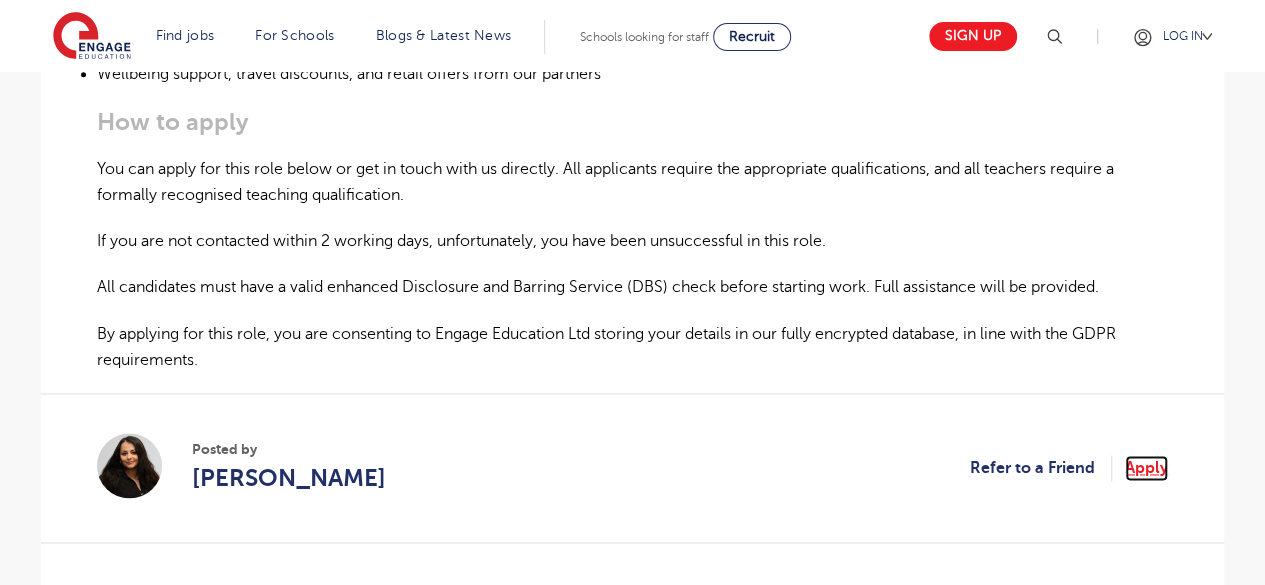 click on "Apply" at bounding box center (1146, 468) 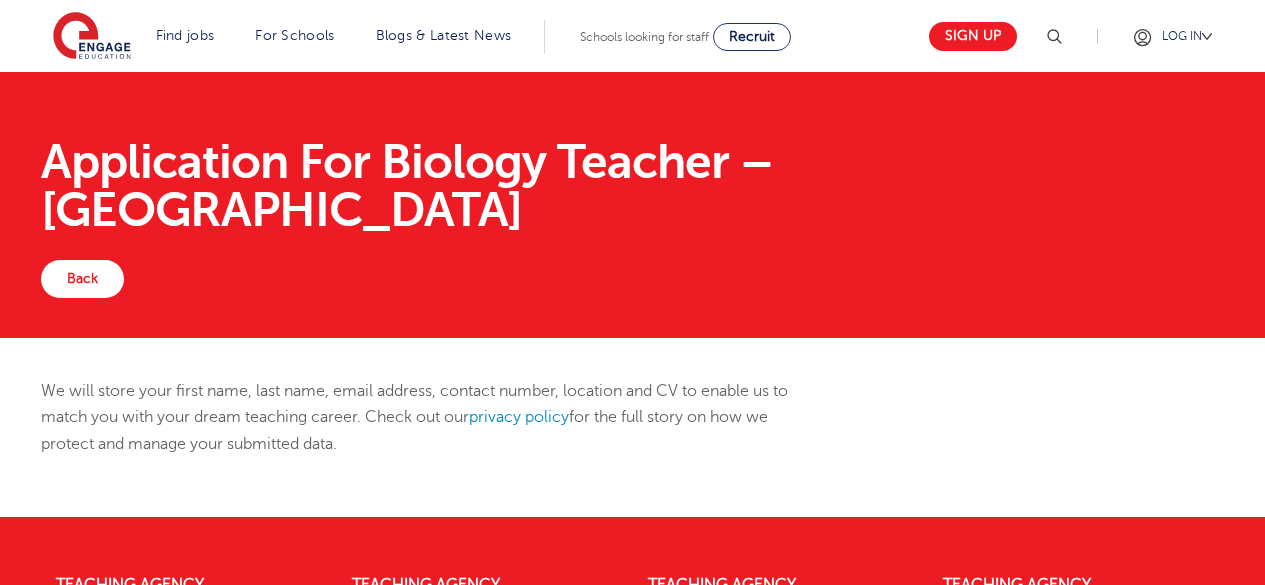scroll, scrollTop: 0, scrollLeft: 0, axis: both 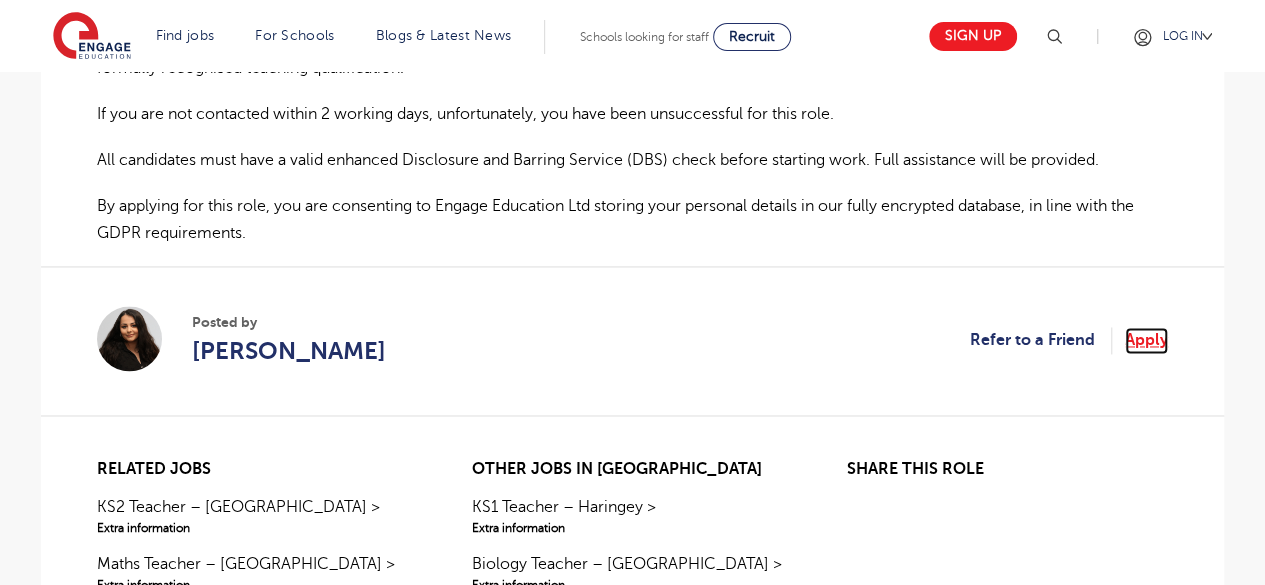 click on "Apply" at bounding box center (1146, 340) 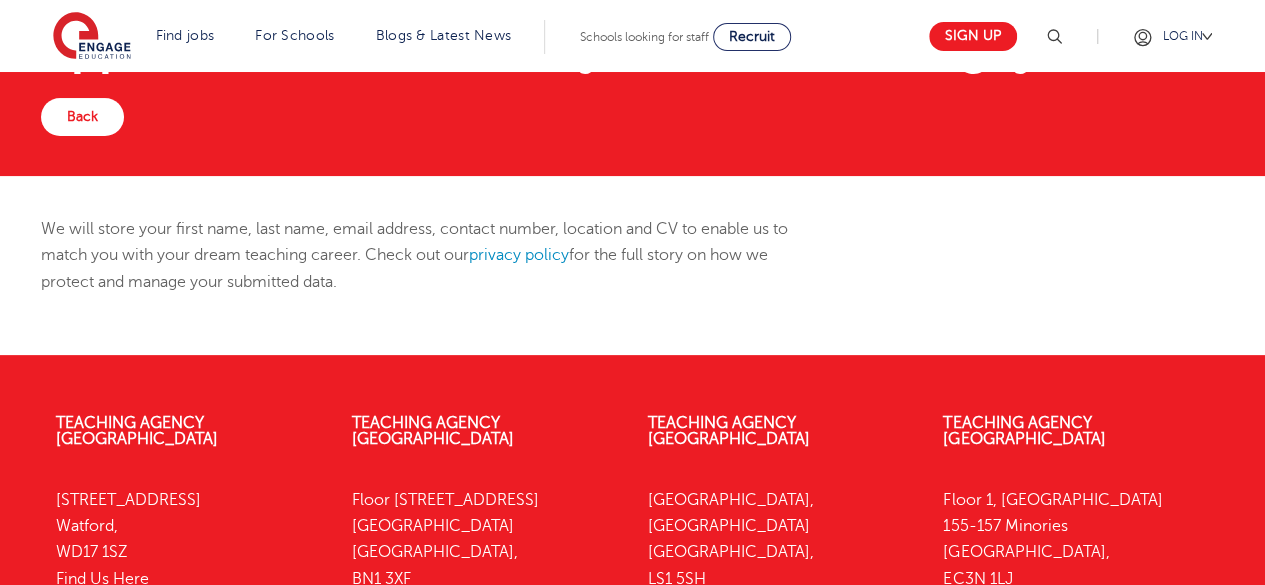 scroll, scrollTop: 0, scrollLeft: 0, axis: both 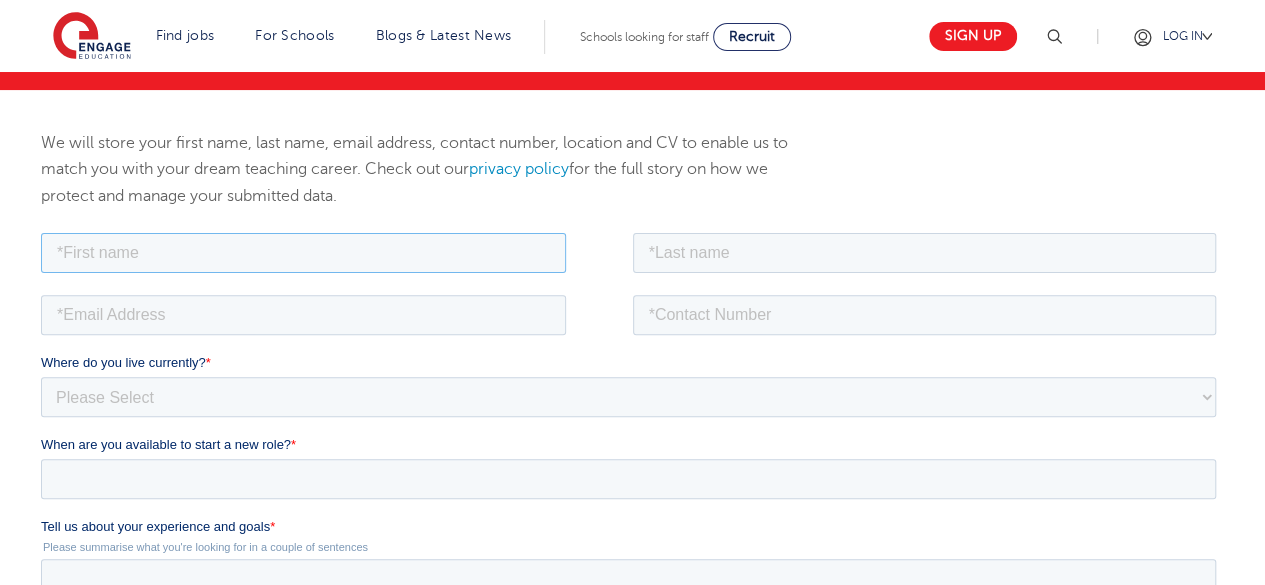 click at bounding box center (303, 252) 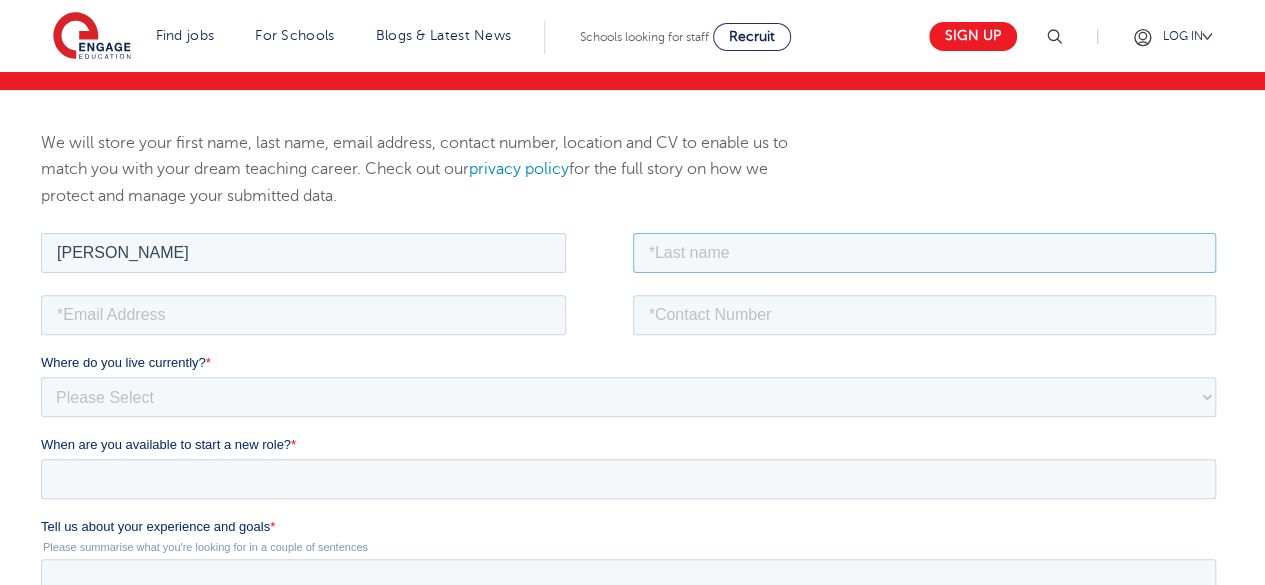 type on "UNOGU" 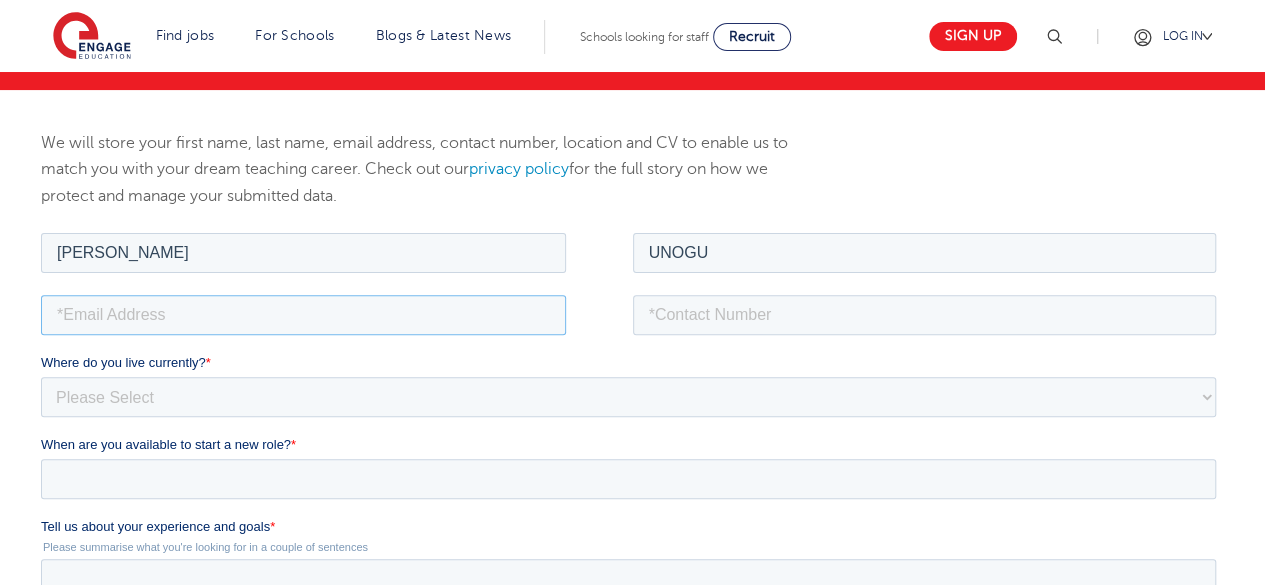 type on "[EMAIL_ADDRESS][DOMAIN_NAME]" 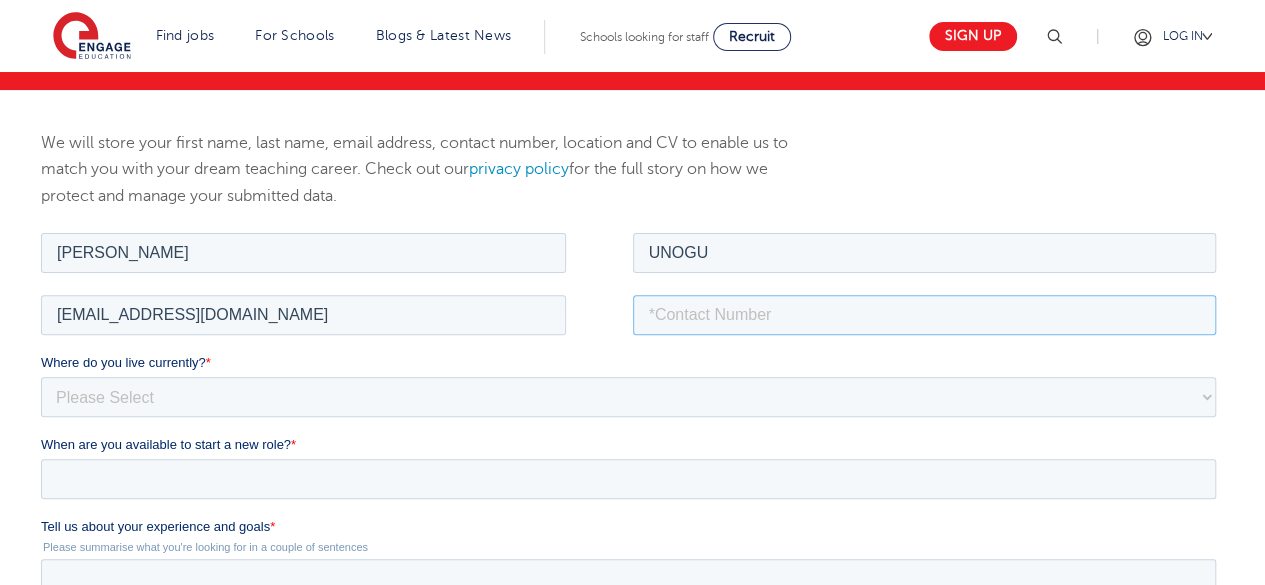 type on "08039344357" 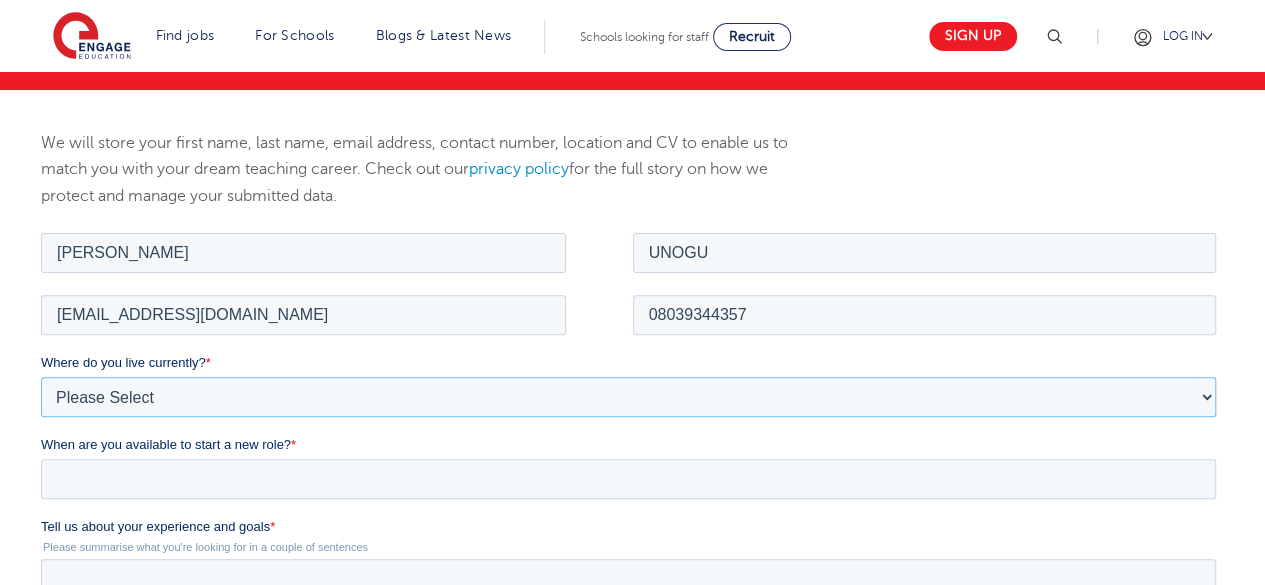click on "Please Select [GEOGRAPHIC_DATA] [GEOGRAPHIC_DATA] [GEOGRAPHIC_DATA] [GEOGRAPHIC_DATA] [GEOGRAPHIC_DATA] [GEOGRAPHIC_DATA] [GEOGRAPHIC_DATA] [GEOGRAPHIC_DATA] [GEOGRAPHIC_DATA] [GEOGRAPHIC_DATA] [GEOGRAPHIC_DATA] [GEOGRAPHIC_DATA] [GEOGRAPHIC_DATA] [GEOGRAPHIC_DATA]" at bounding box center [628, 396] 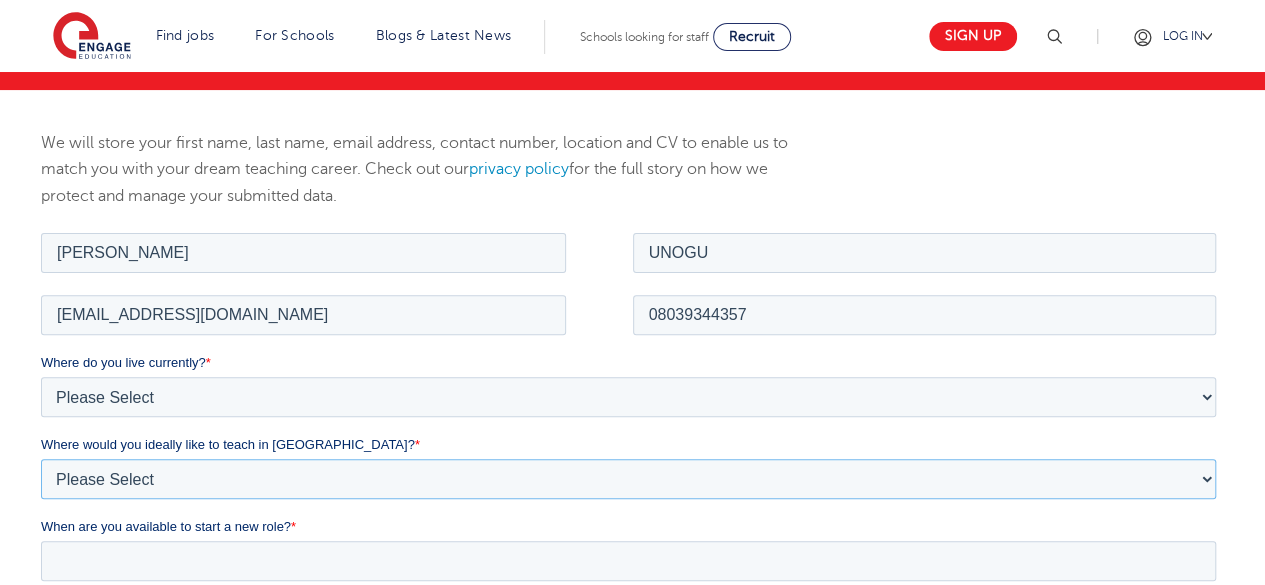 click on "Please Select I'm flexible! [GEOGRAPHIC_DATA] Any city in [GEOGRAPHIC_DATA] [GEOGRAPHIC_DATA]/Home Counties Somewhere more rural" at bounding box center (628, 478) 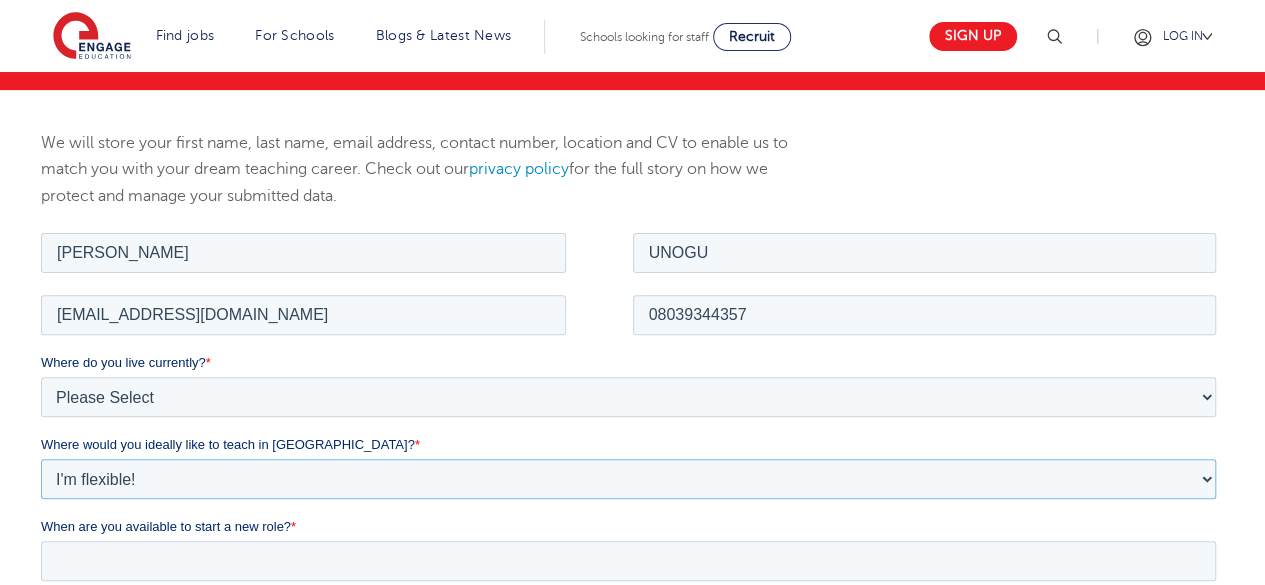 click on "Please Select I'm flexible! [GEOGRAPHIC_DATA] Any city in [GEOGRAPHIC_DATA] [GEOGRAPHIC_DATA]/Home Counties Somewhere more rural" at bounding box center [628, 478] 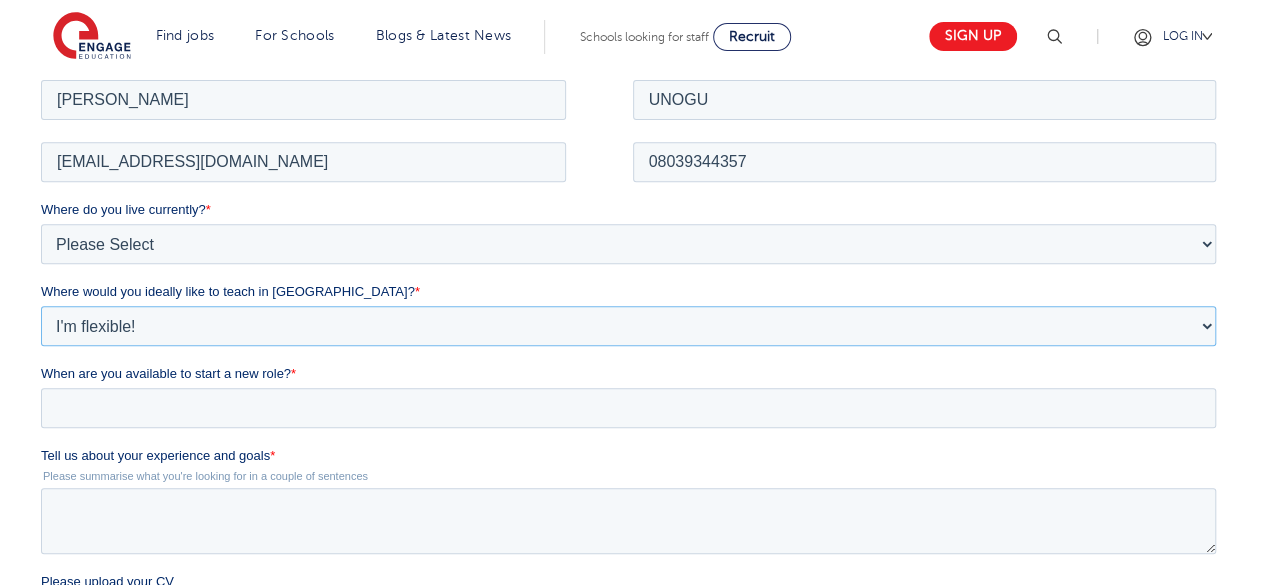 scroll, scrollTop: 400, scrollLeft: 0, axis: vertical 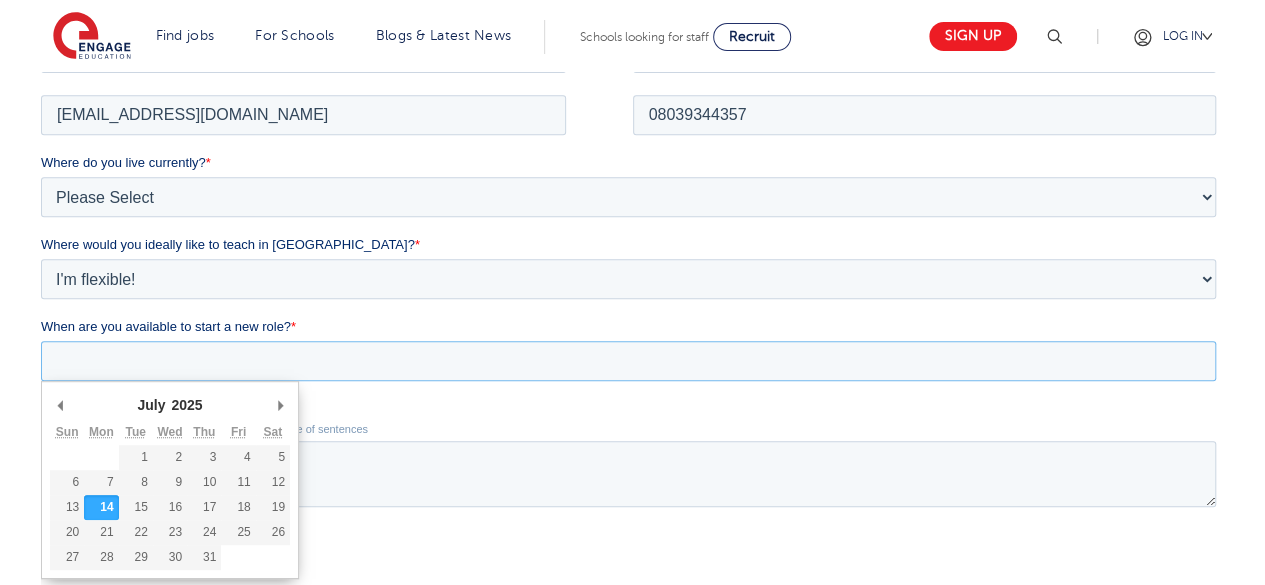 click on "When are you available to start a new role? *" at bounding box center (628, 360) 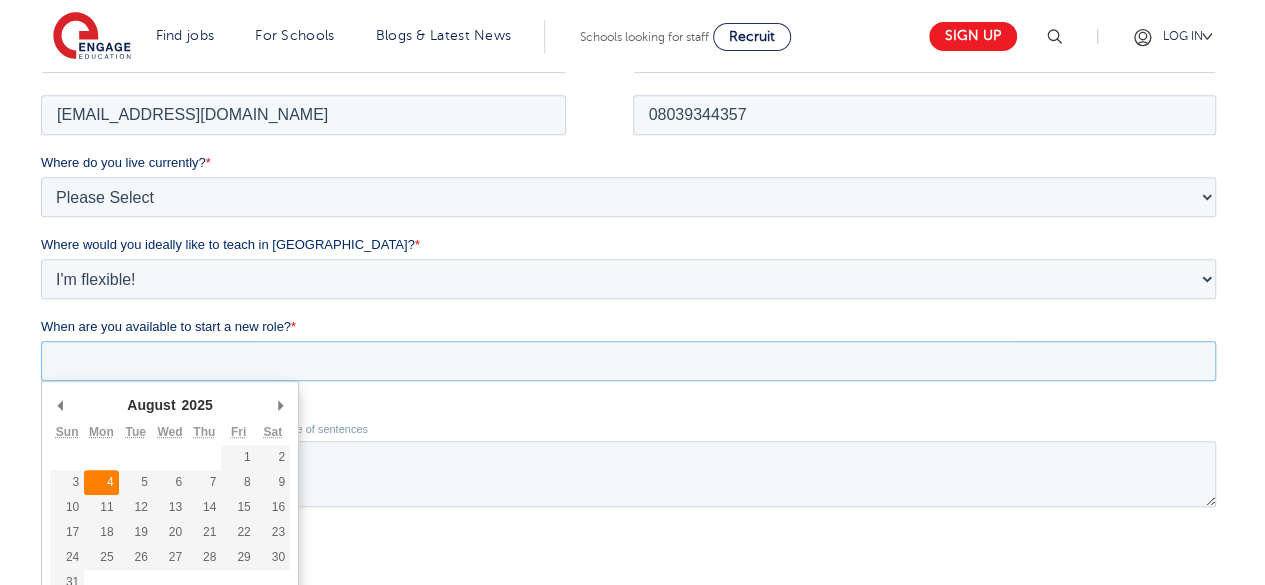 type on "[DATE]" 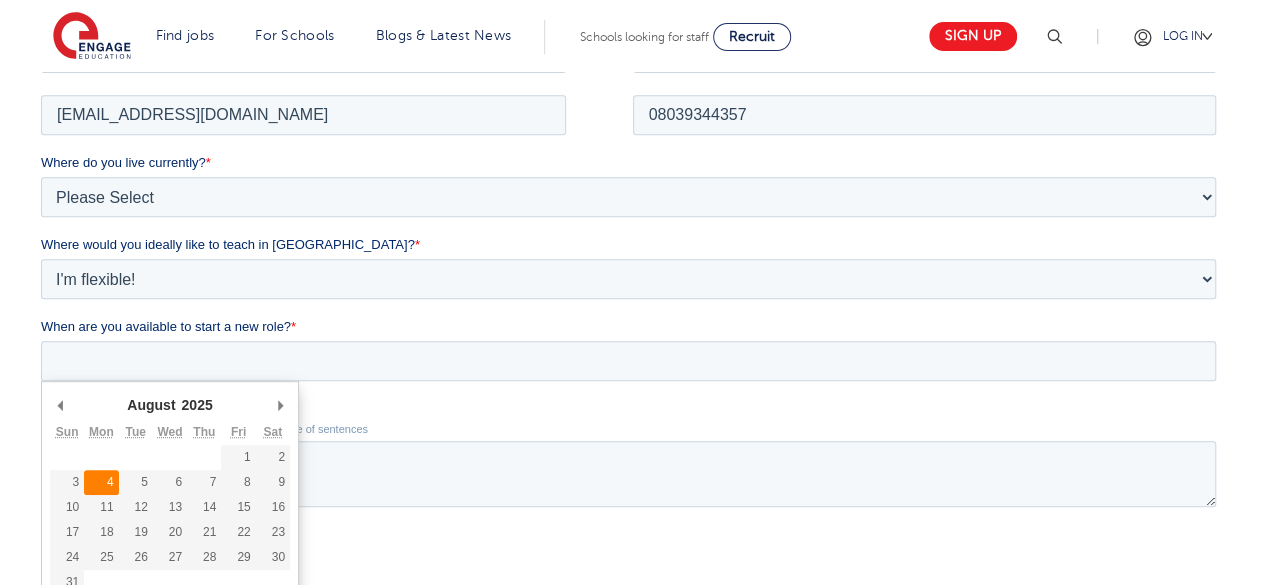 type on "[DATE]" 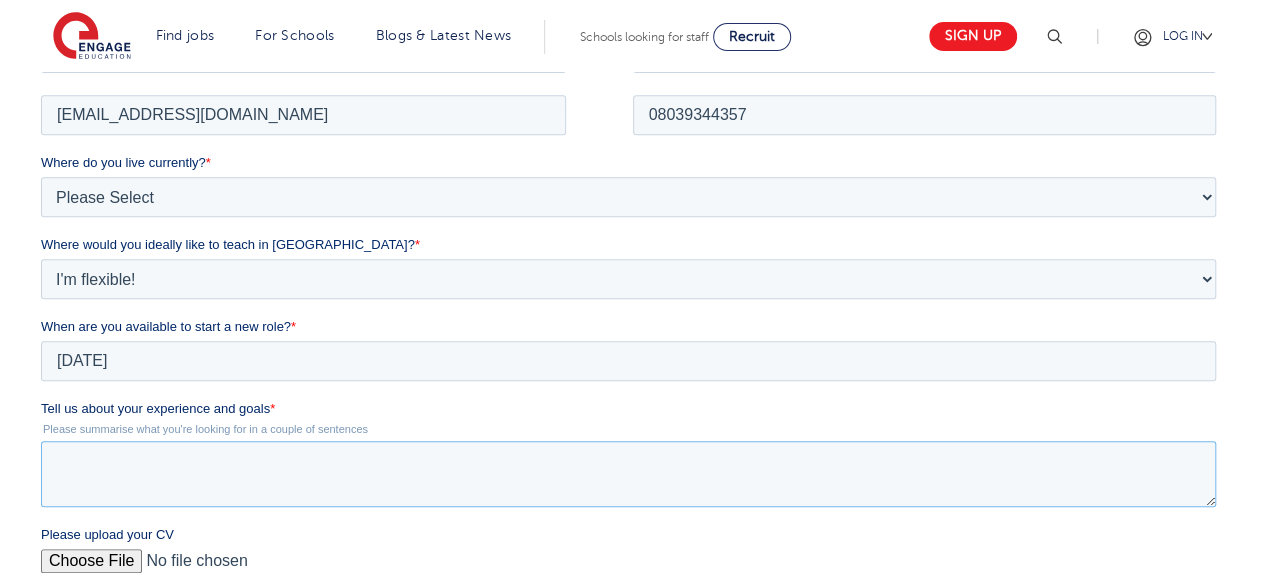 click on "Tell us about your experience and goals *" at bounding box center (628, 473) 